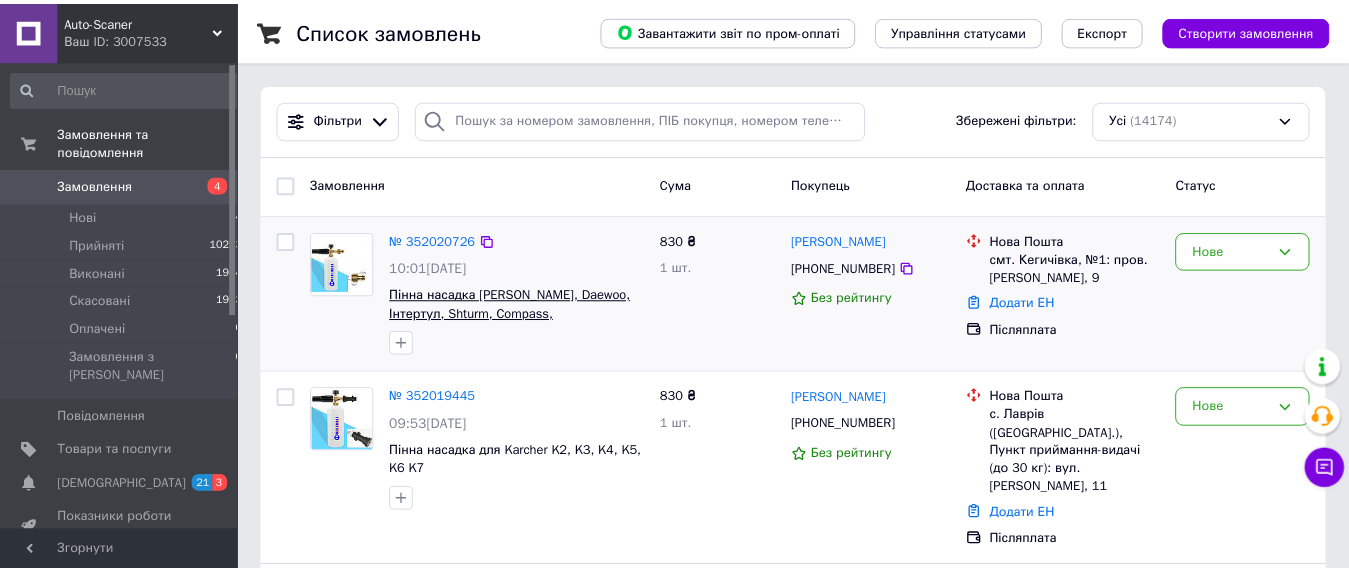scroll, scrollTop: 102, scrollLeft: 0, axis: vertical 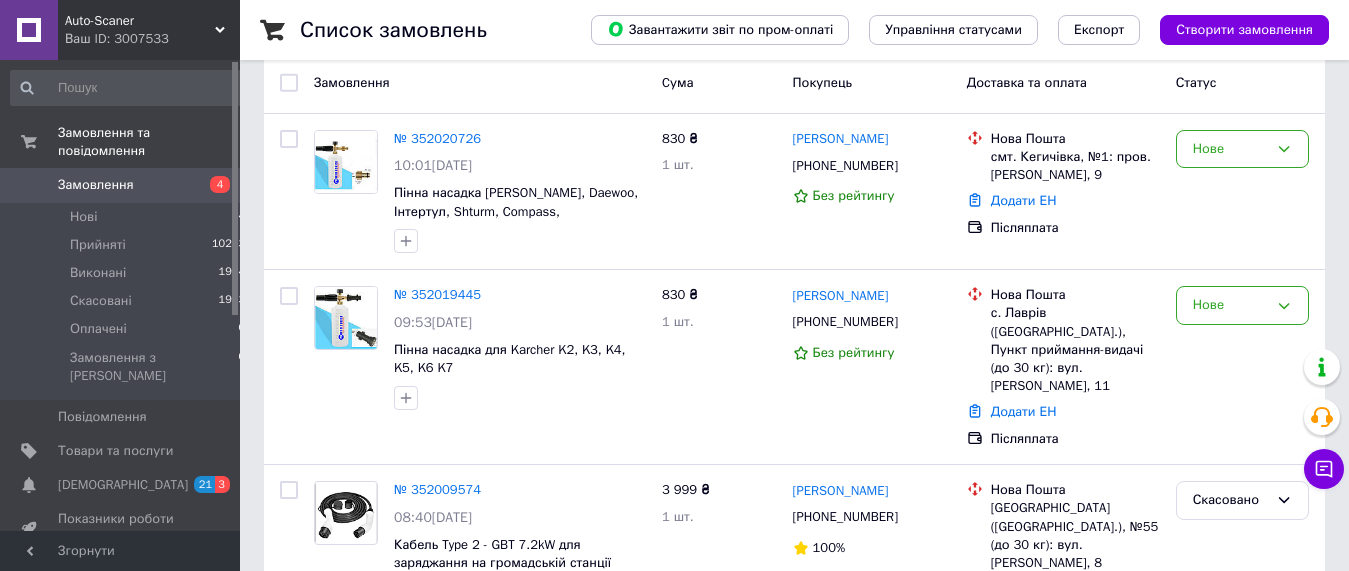 click on "№ 352020726" at bounding box center (437, 138) 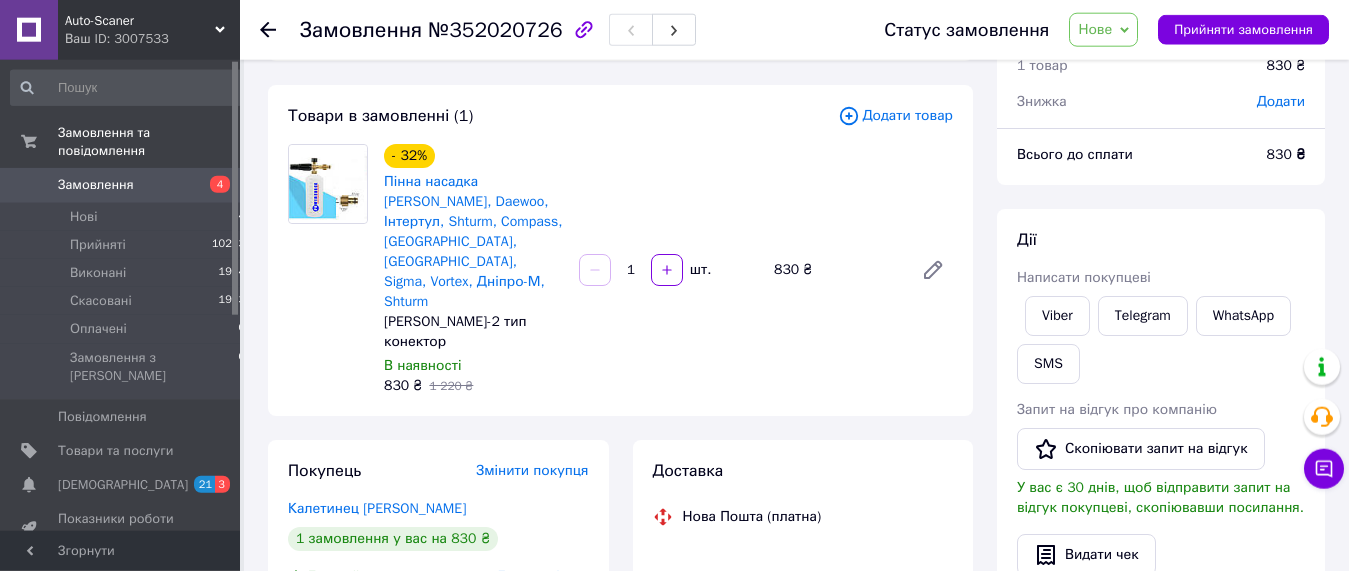 scroll, scrollTop: 102, scrollLeft: 0, axis: vertical 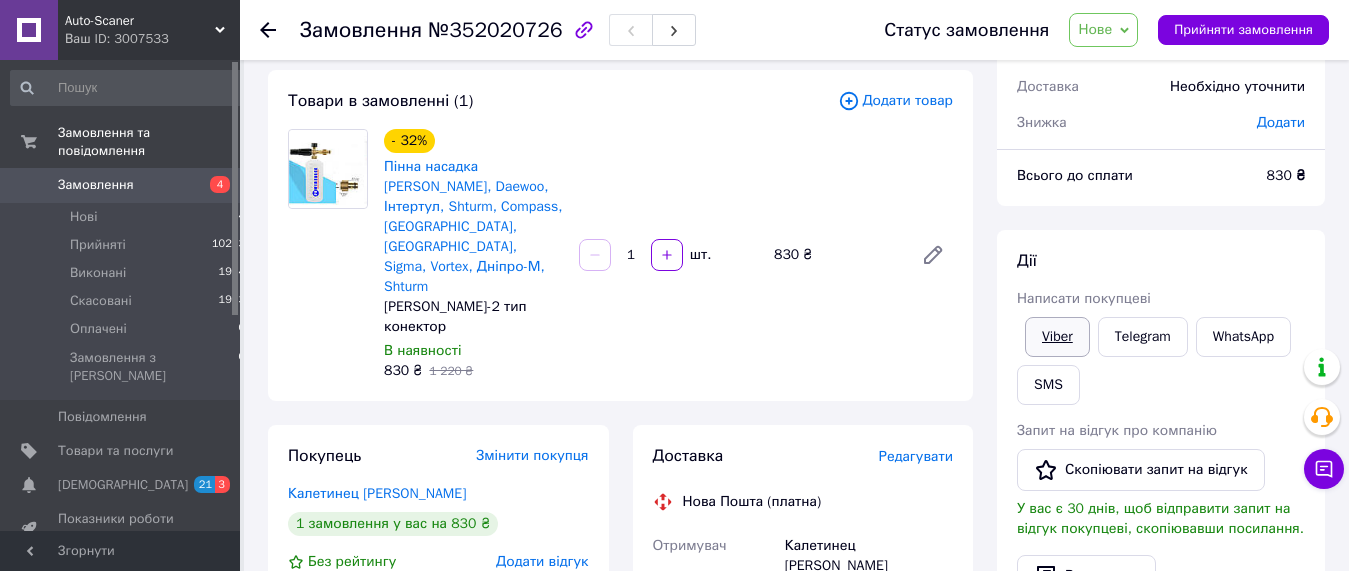click on "Viber" at bounding box center (1057, 337) 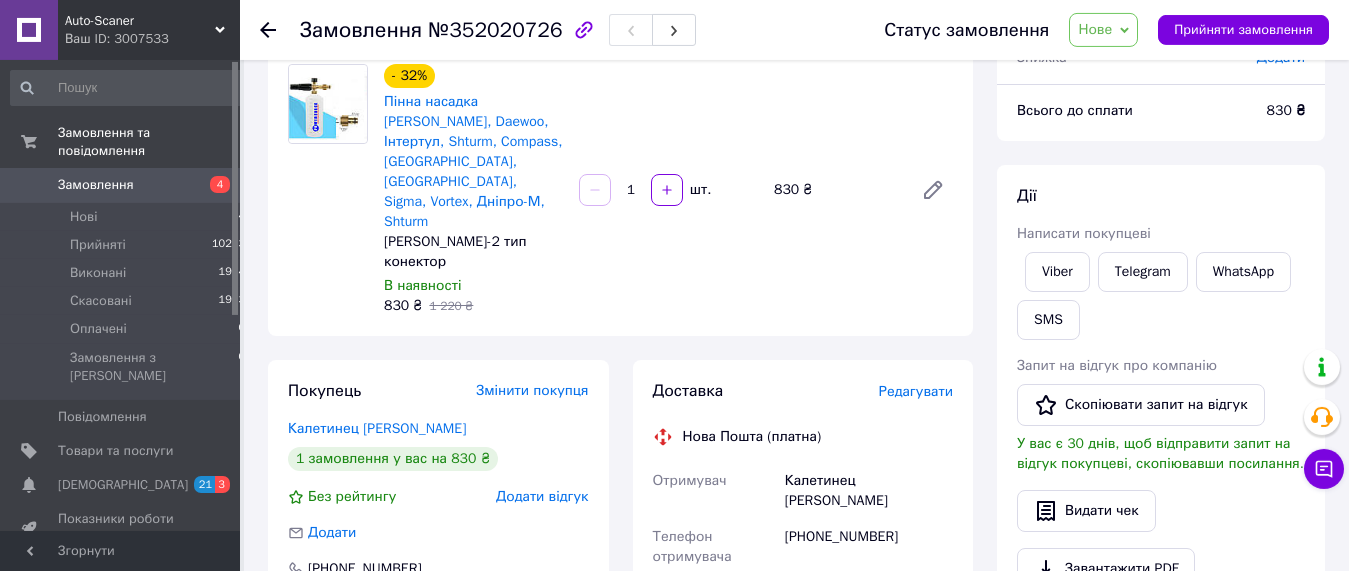 scroll, scrollTop: 306, scrollLeft: 0, axis: vertical 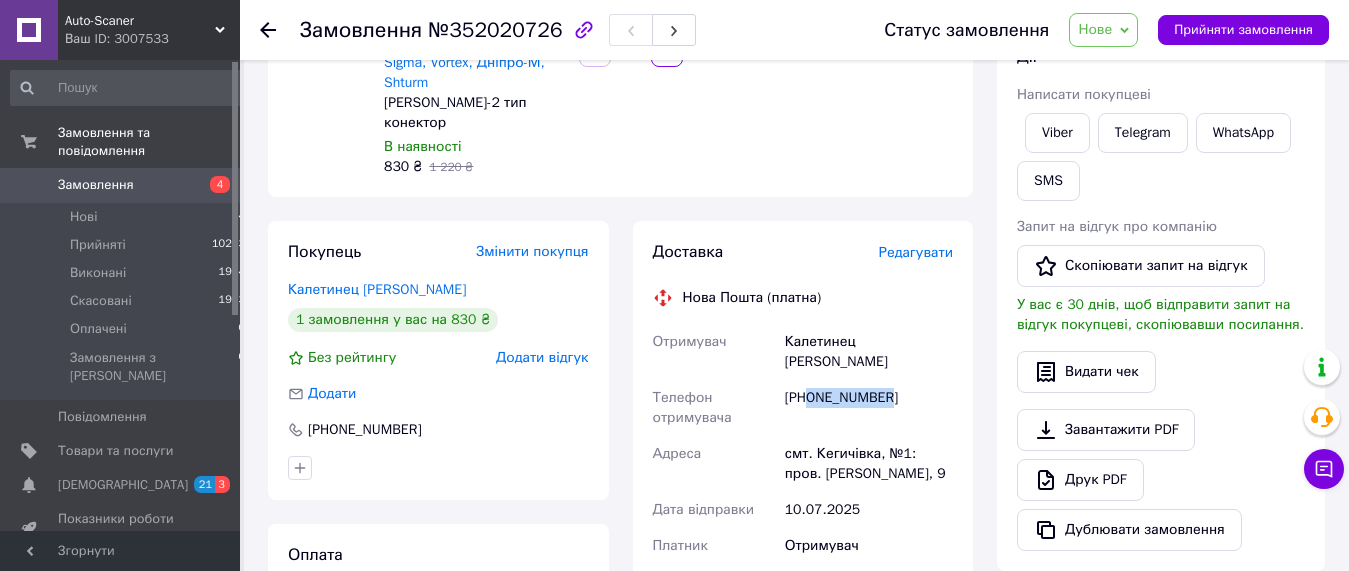 drag, startPoint x: 888, startPoint y: 324, endPoint x: 811, endPoint y: 318, distance: 77.23341 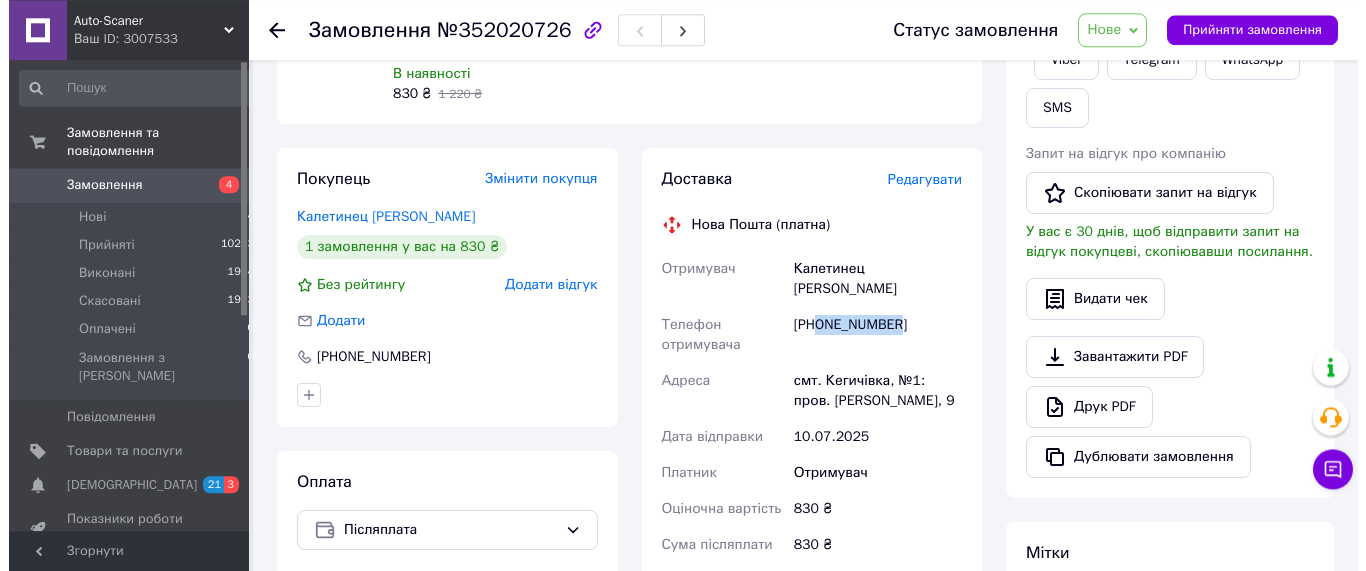 scroll, scrollTop: 408, scrollLeft: 0, axis: vertical 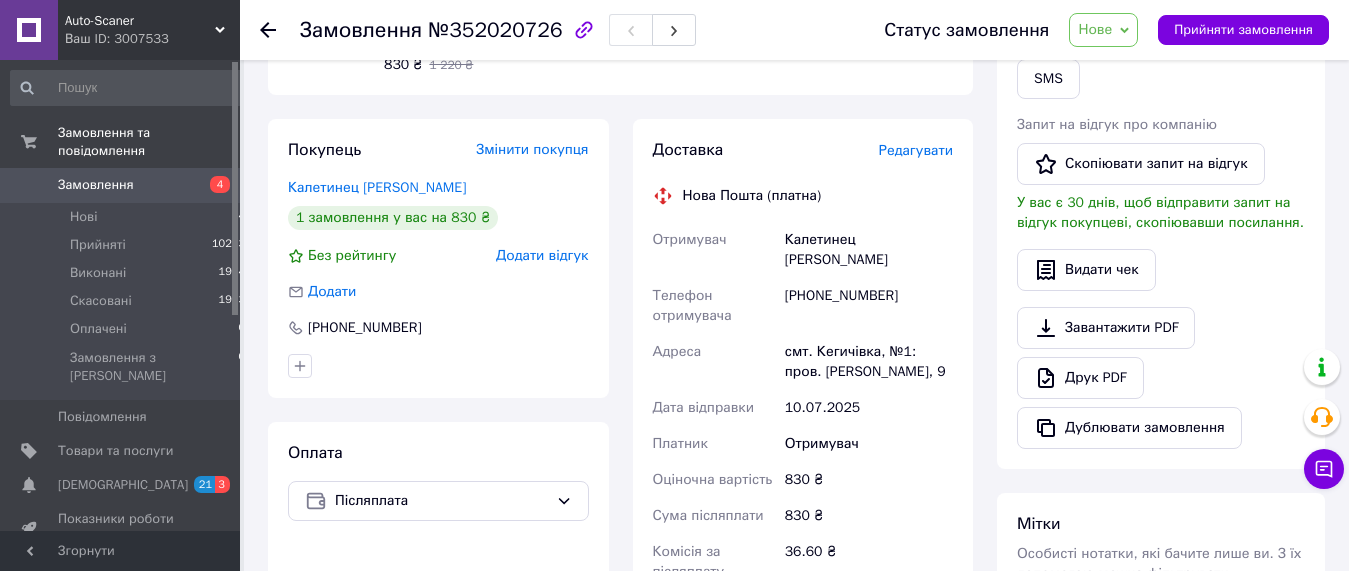 click on "Редагувати" at bounding box center [916, 150] 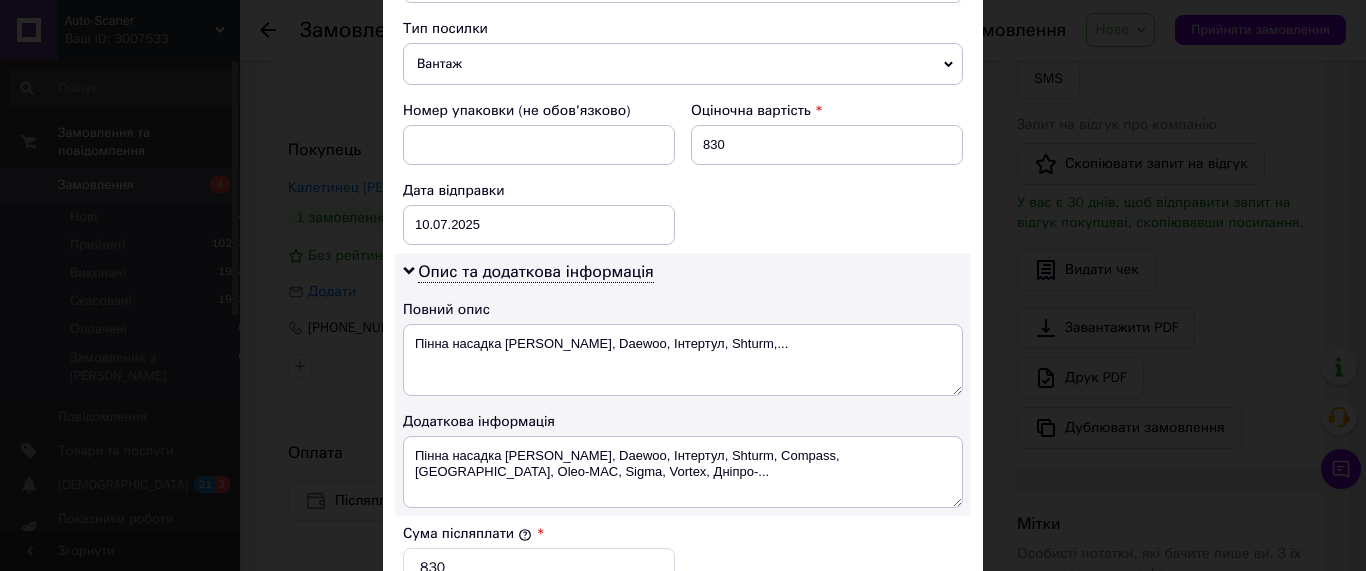 scroll, scrollTop: 912, scrollLeft: 0, axis: vertical 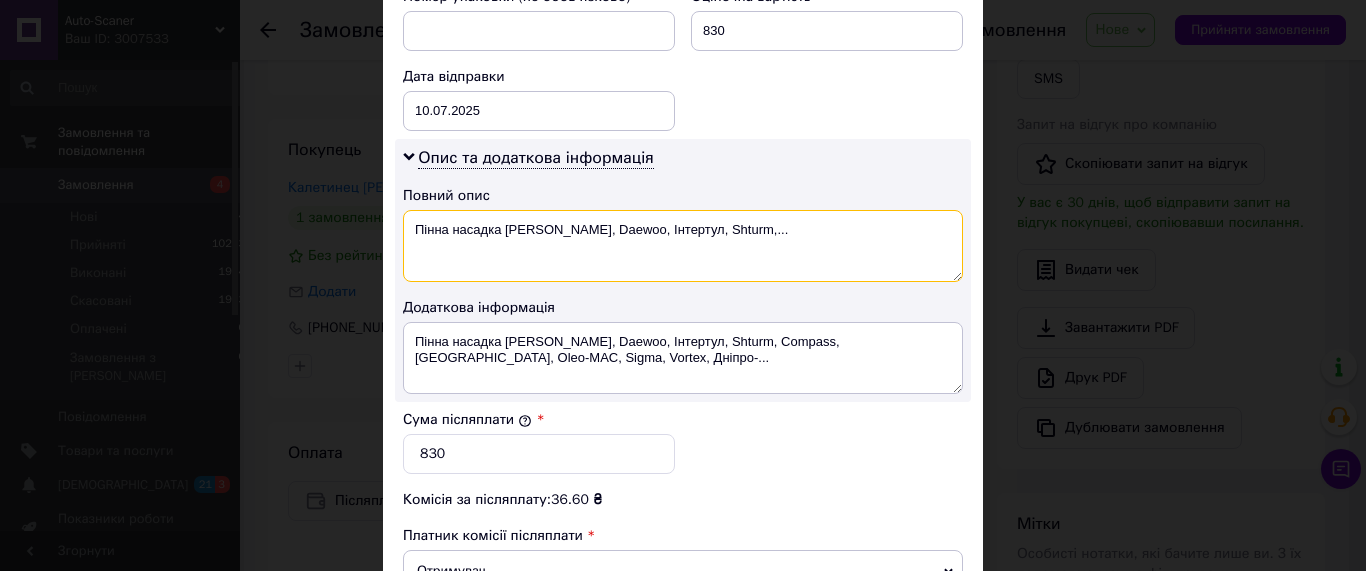 drag, startPoint x: 497, startPoint y: 208, endPoint x: 811, endPoint y: 207, distance: 314.0016 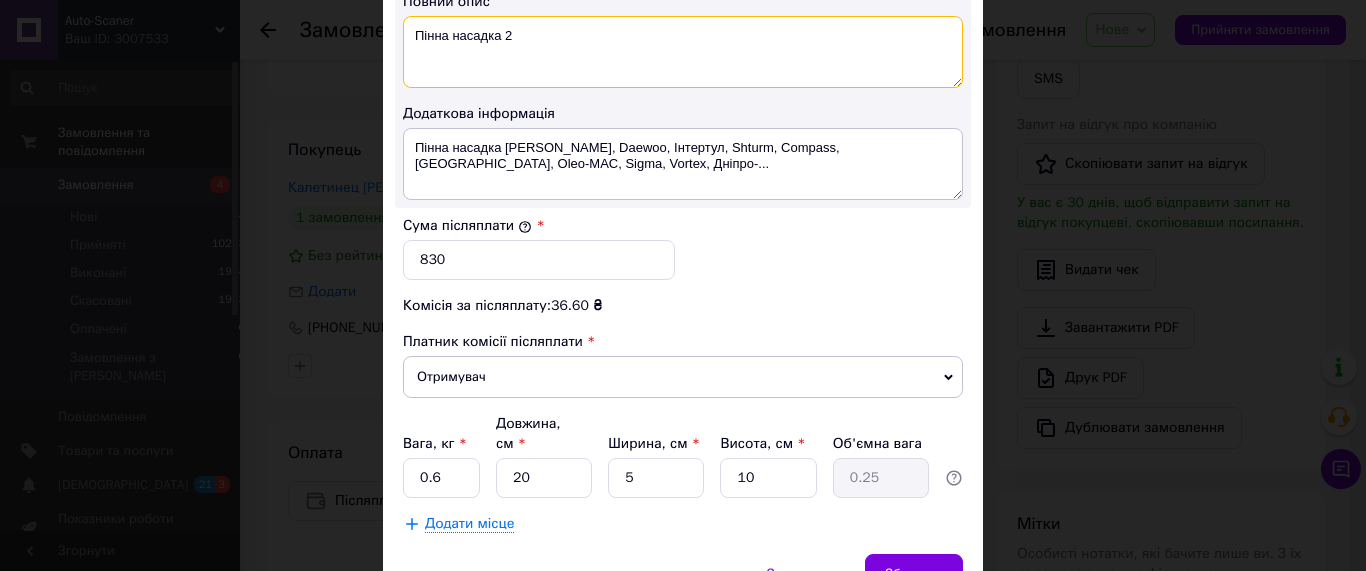 scroll, scrollTop: 1179, scrollLeft: 0, axis: vertical 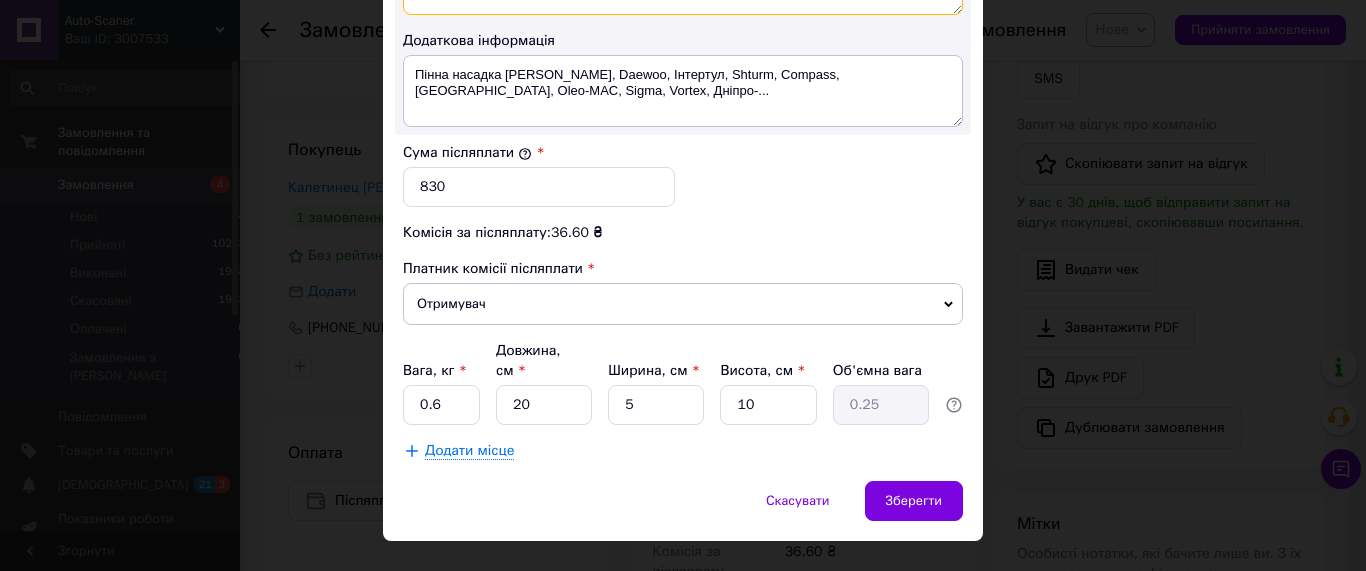 type on "Пінна насадка 2" 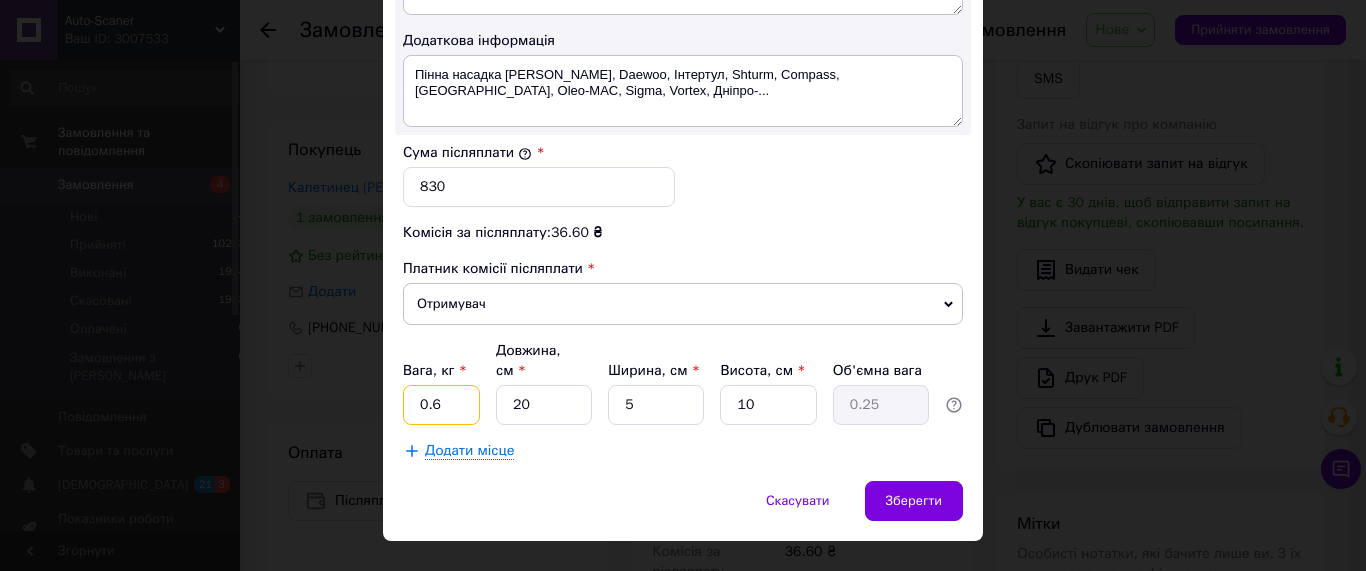 drag, startPoint x: 428, startPoint y: 368, endPoint x: 398, endPoint y: 368, distance: 30 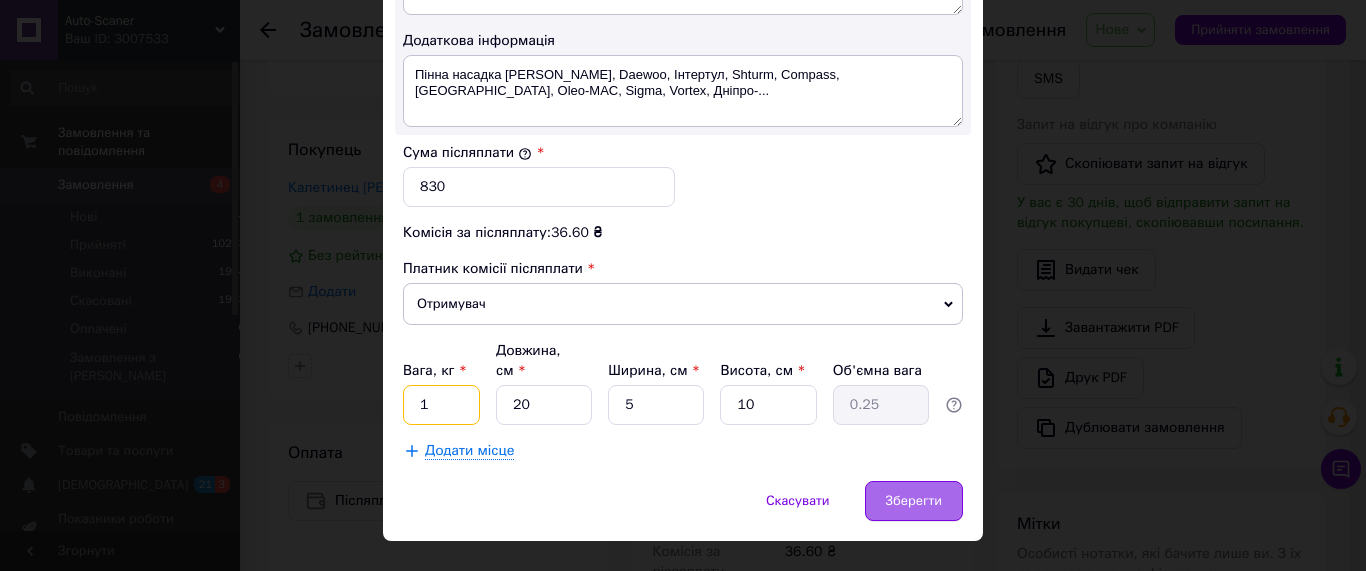 type on "1" 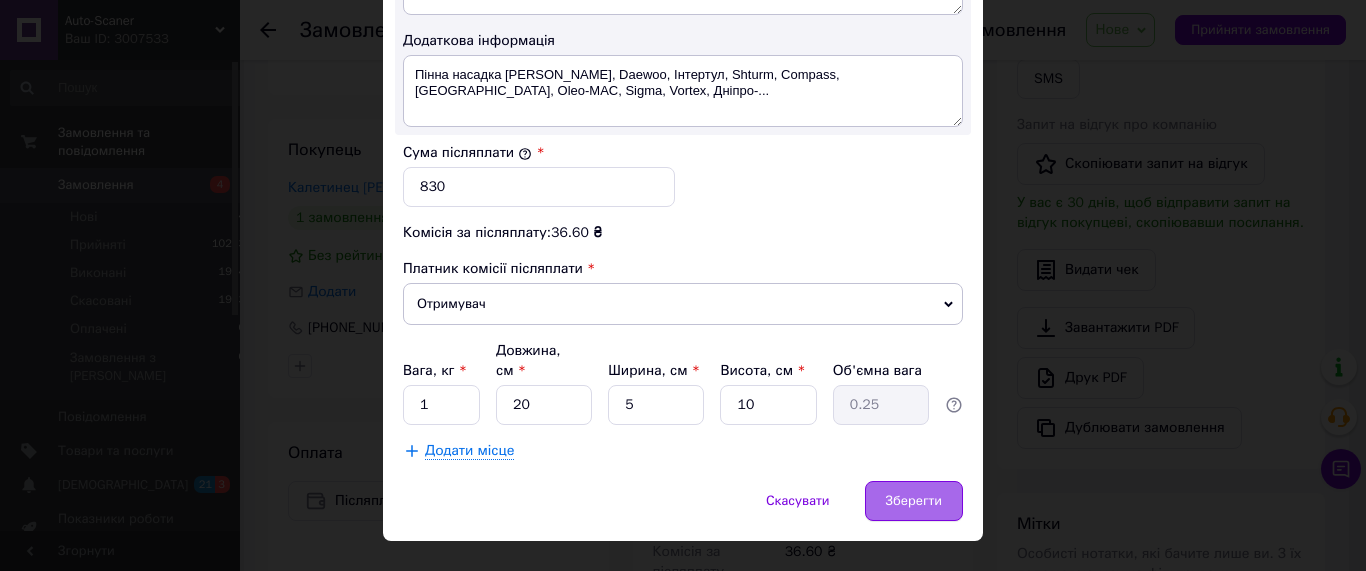 click on "Зберегти" at bounding box center (914, 501) 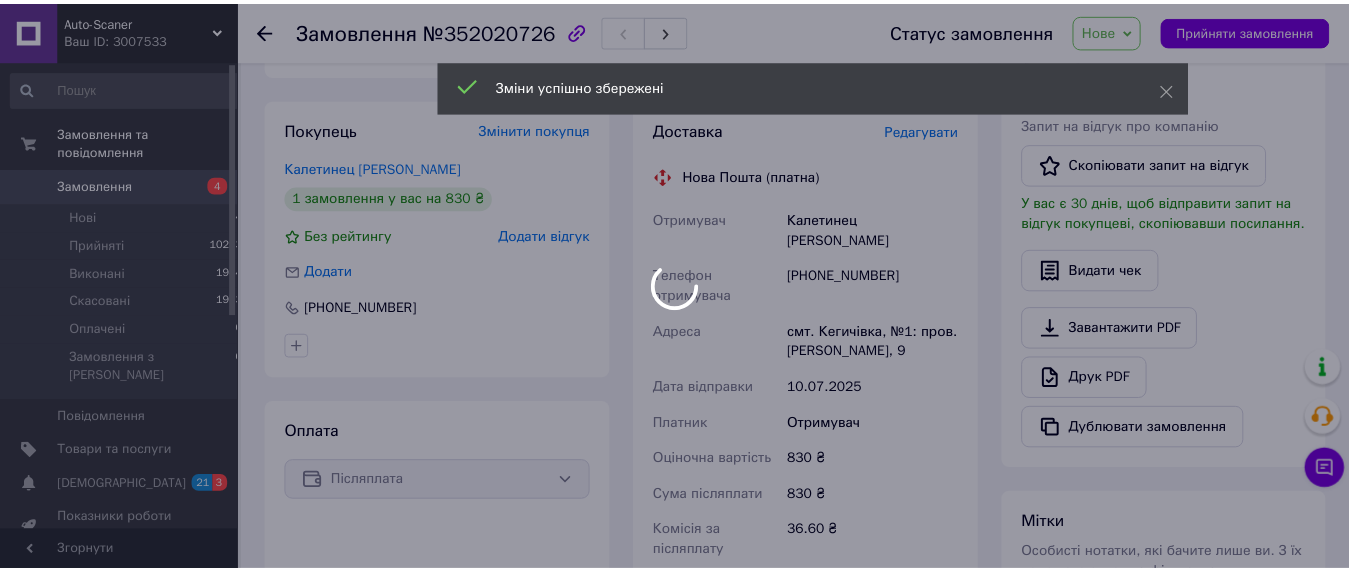 scroll, scrollTop: 794, scrollLeft: 0, axis: vertical 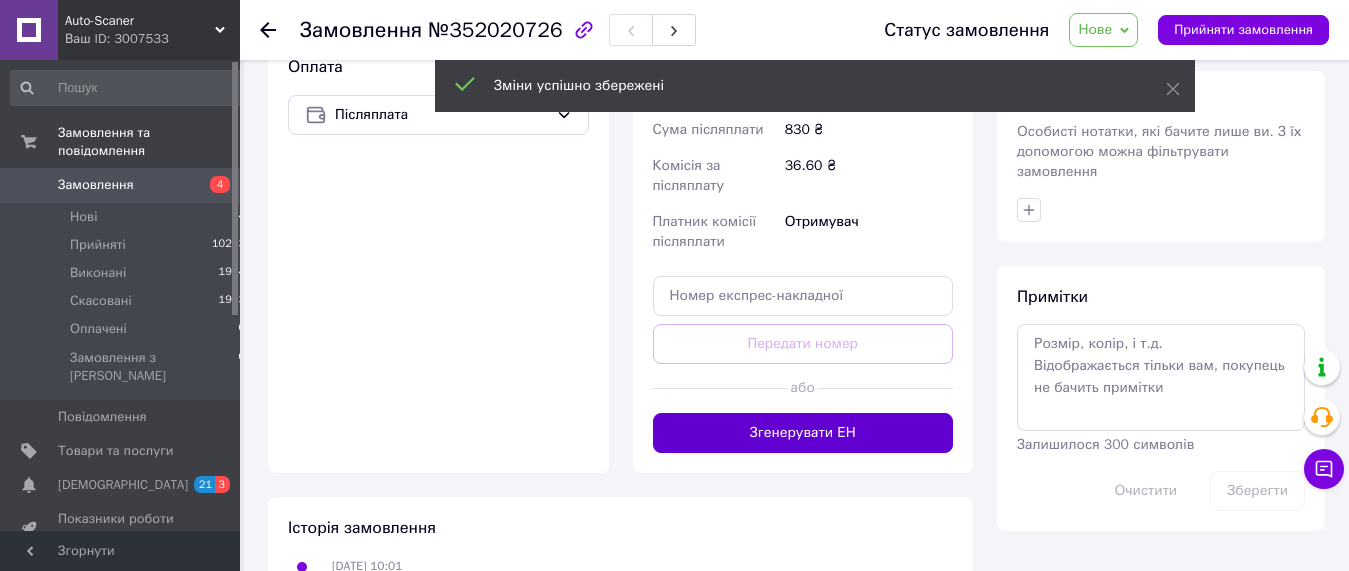 click on "Згенерувати ЕН" at bounding box center (803, 433) 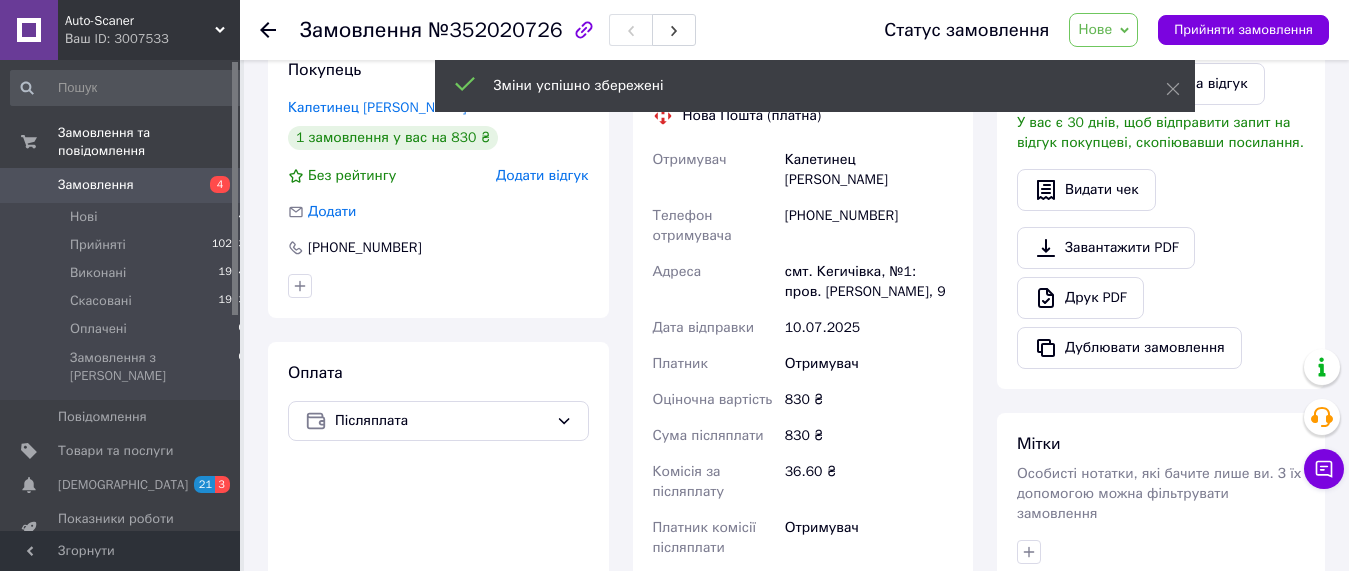 scroll, scrollTop: 386, scrollLeft: 0, axis: vertical 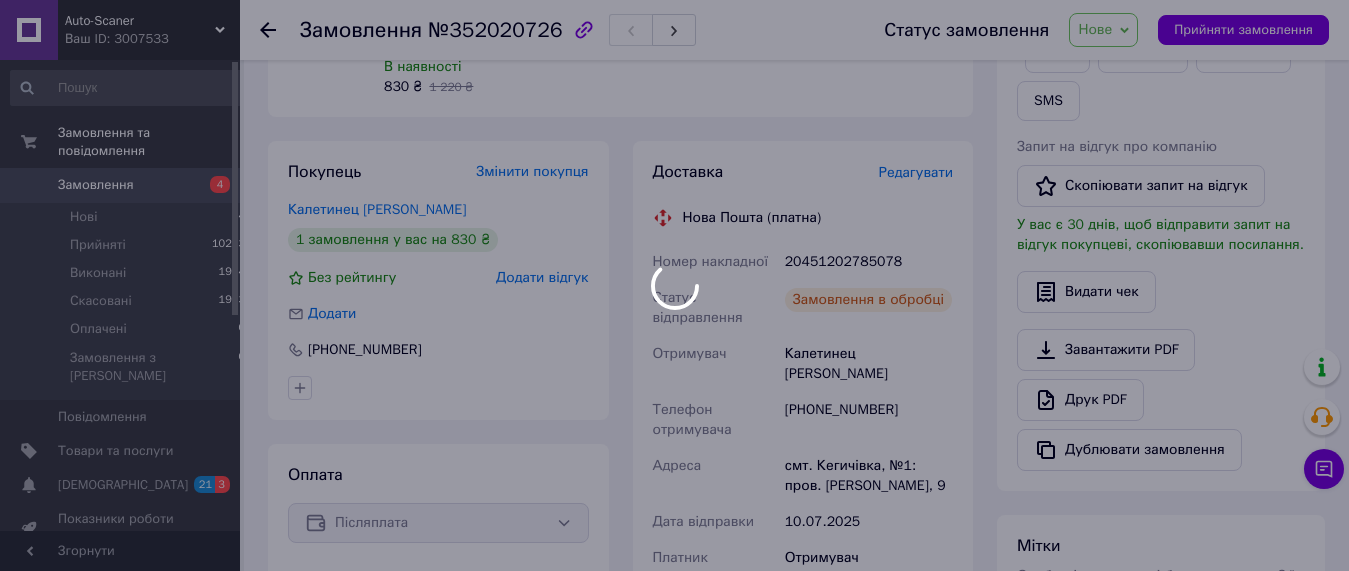drag, startPoint x: 878, startPoint y: 199, endPoint x: 820, endPoint y: 199, distance: 58 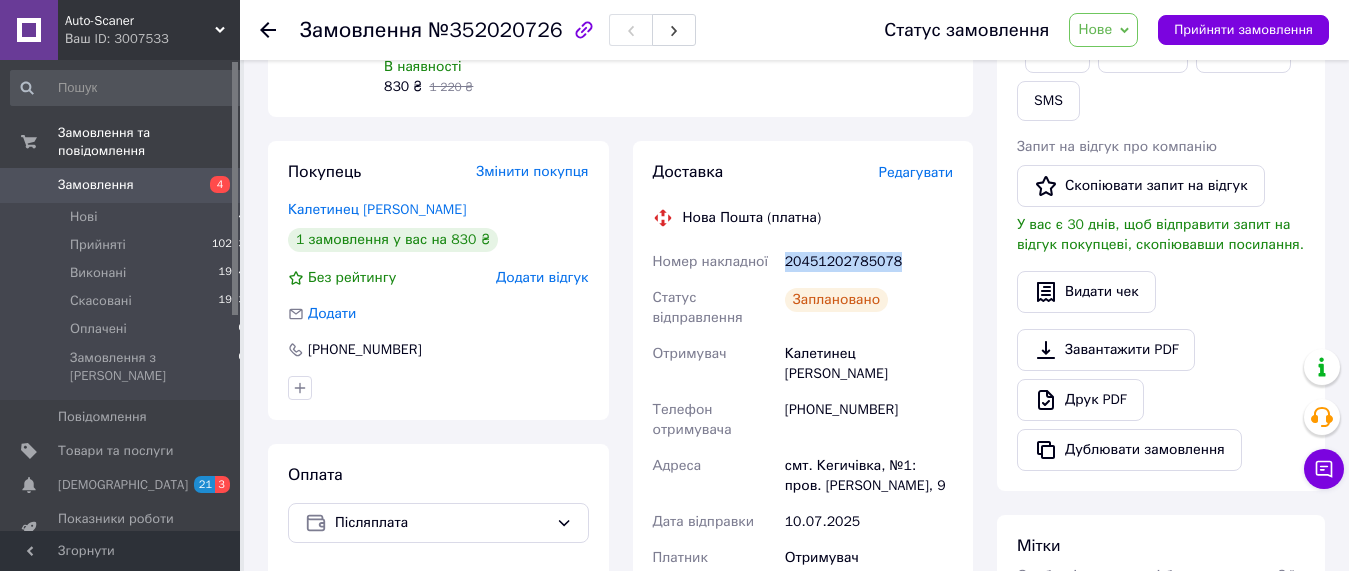 drag, startPoint x: 902, startPoint y: 203, endPoint x: 785, endPoint y: 205, distance: 117.01709 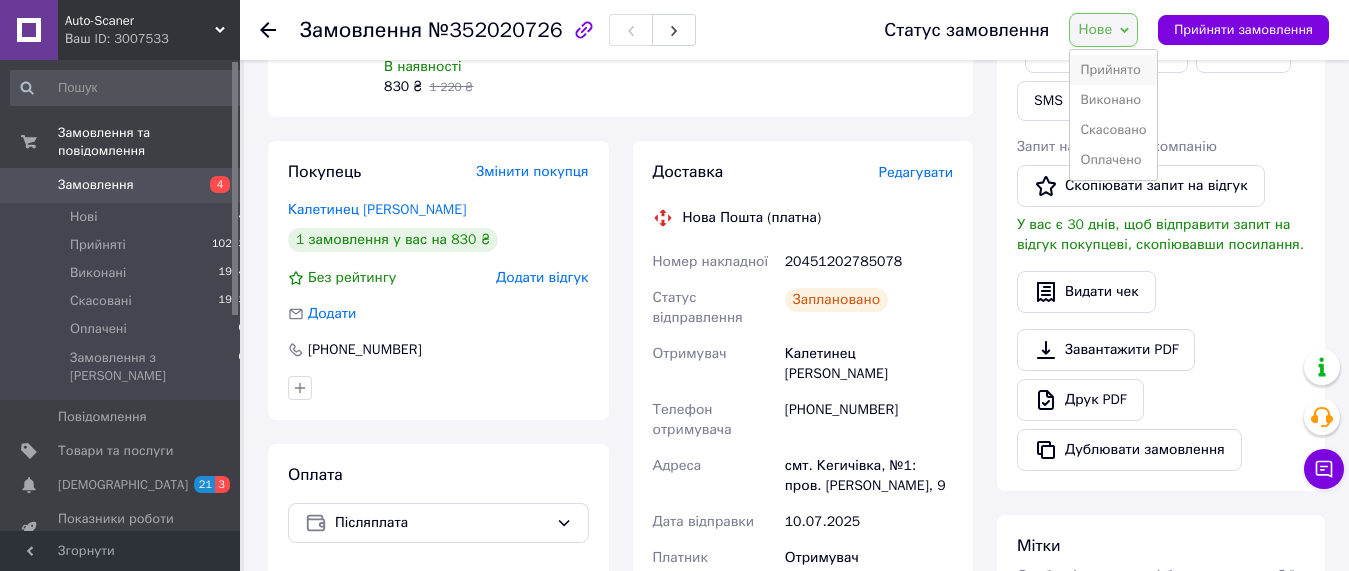 click on "Прийнято" at bounding box center [1113, 70] 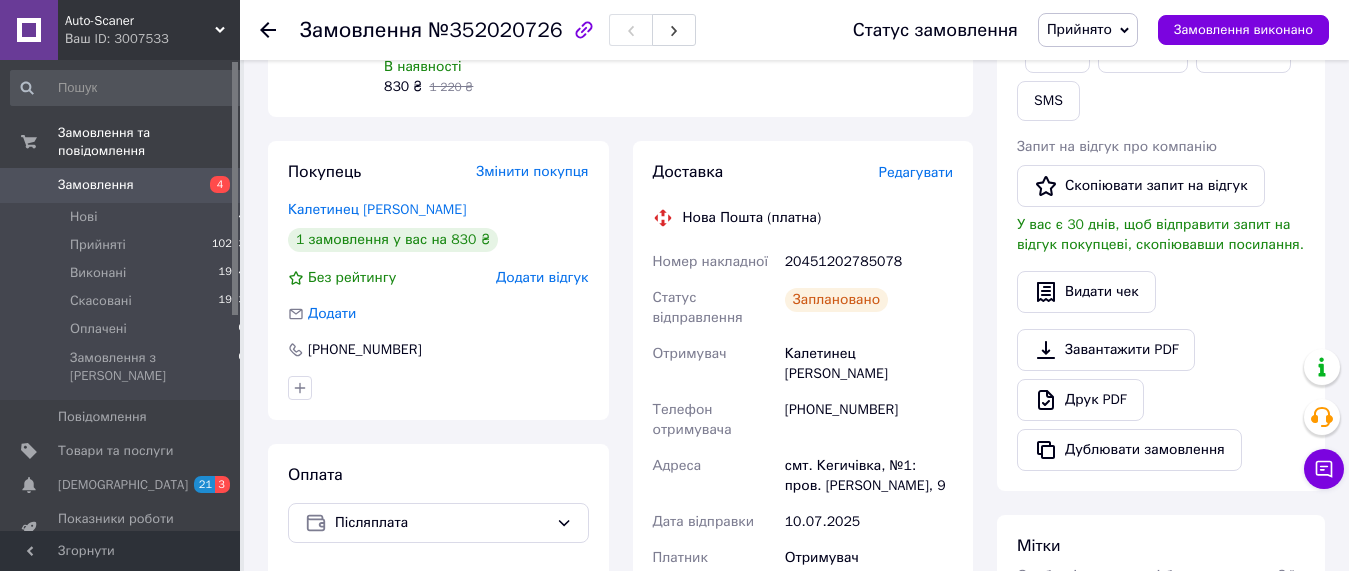 click on "Замовлення" at bounding box center [96, 185] 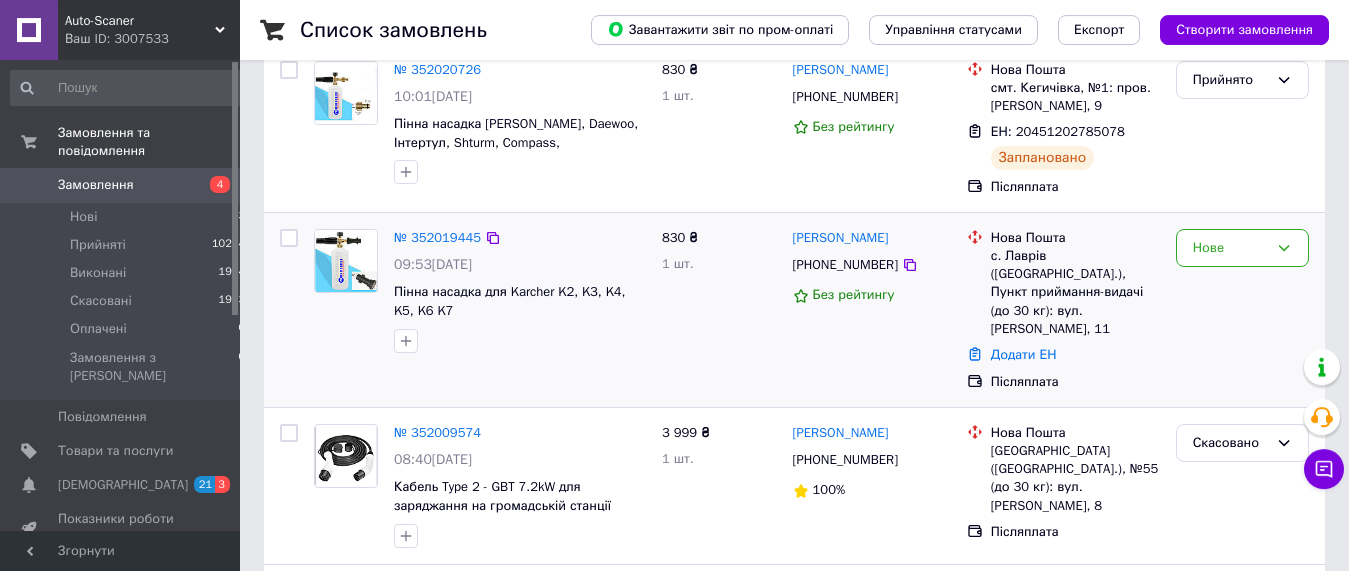 scroll, scrollTop: 204, scrollLeft: 0, axis: vertical 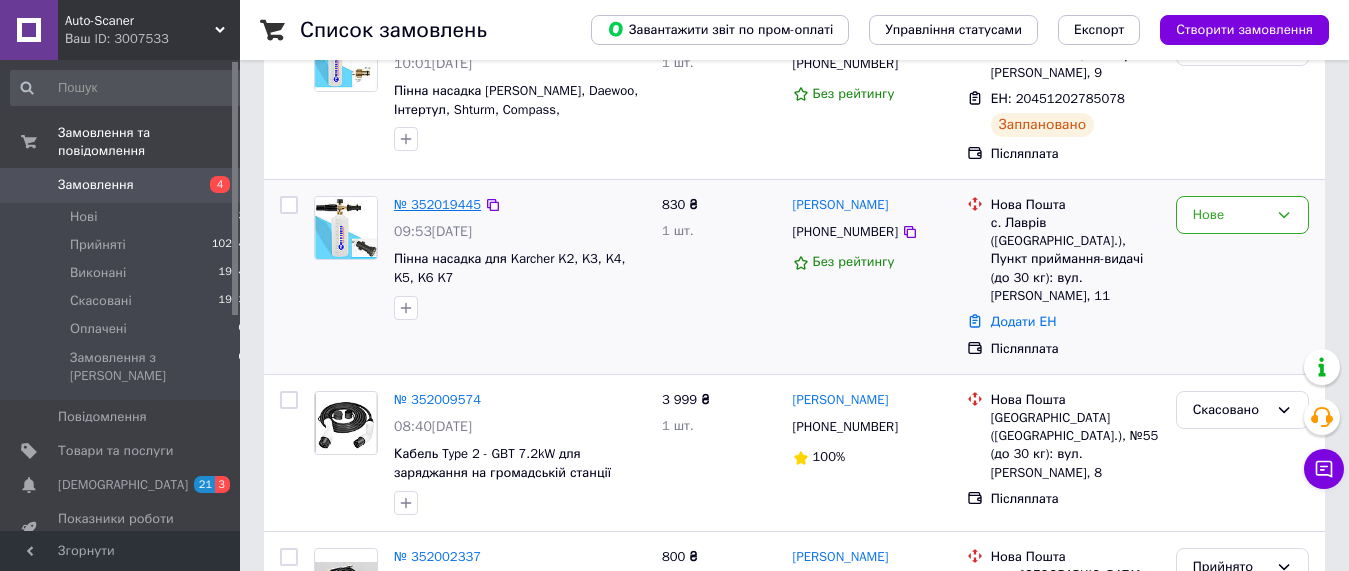 click on "№ 352019445" at bounding box center [437, 204] 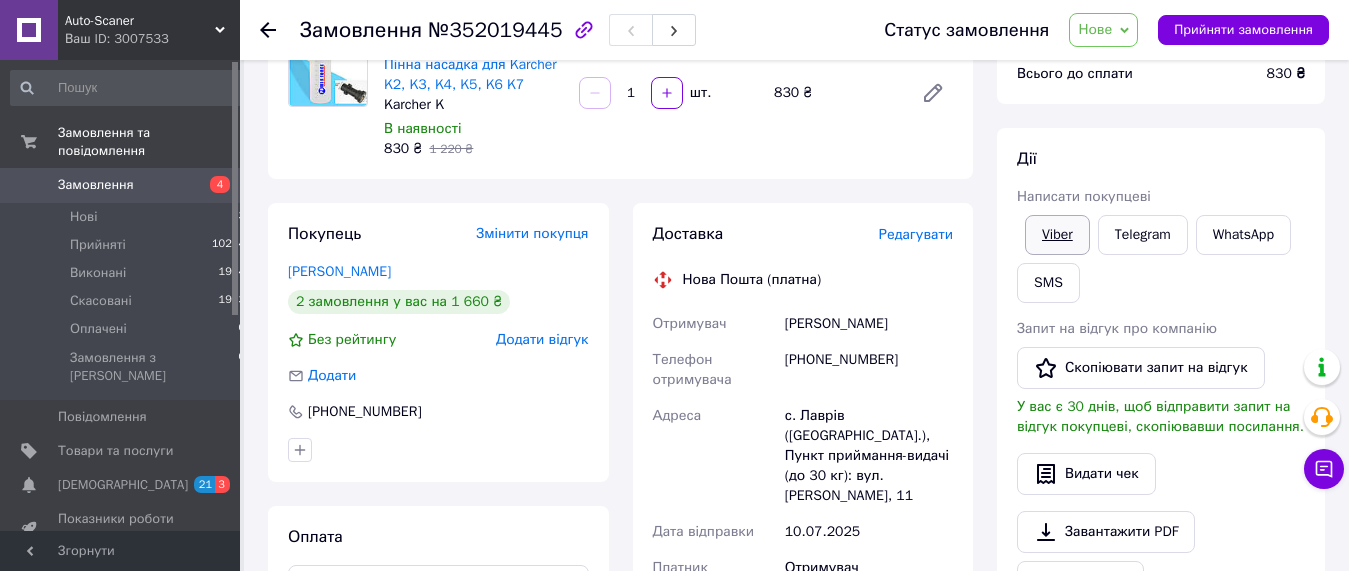 click on "Viber" at bounding box center (1057, 235) 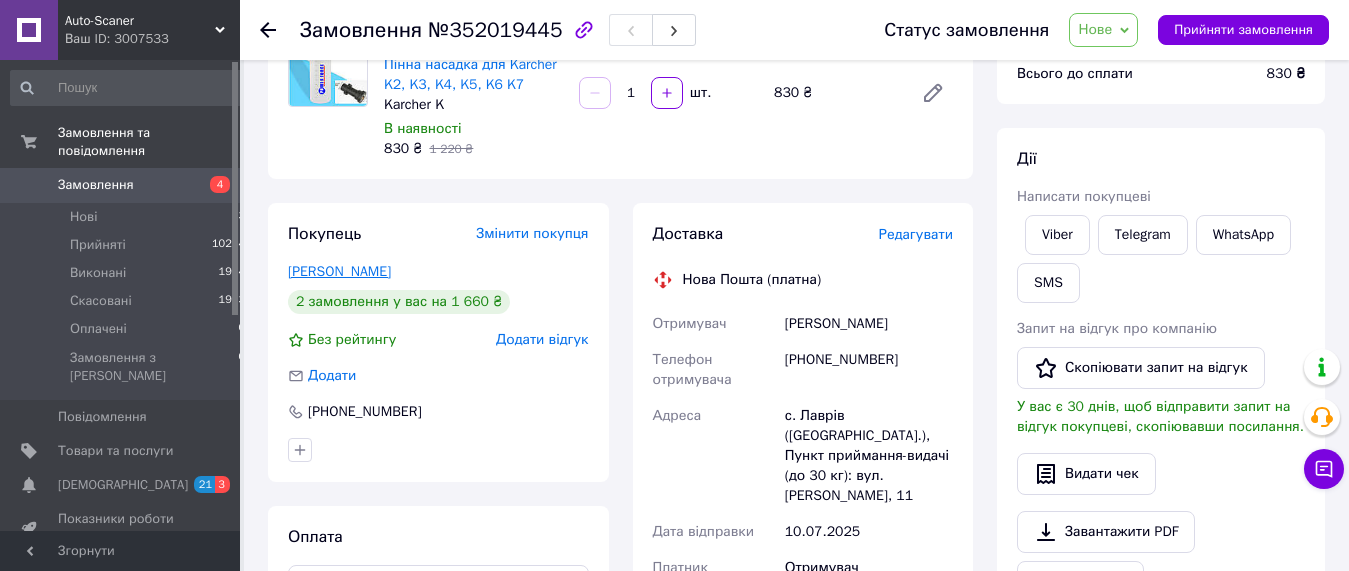 click on "[PERSON_NAME]" at bounding box center (339, 271) 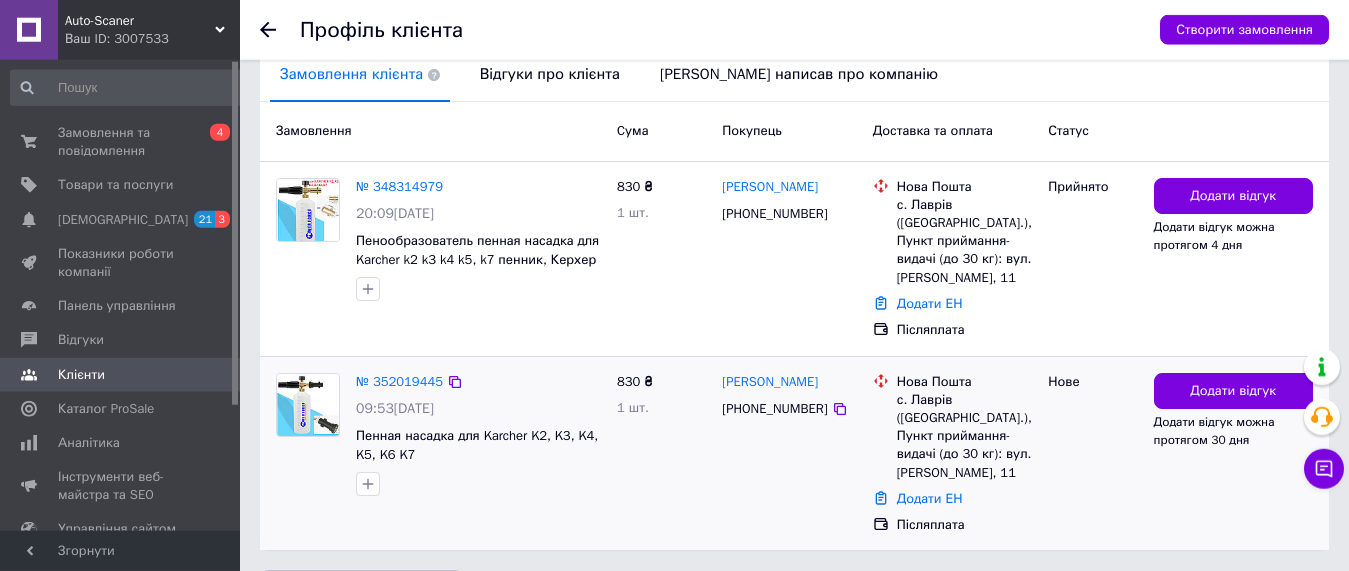 scroll, scrollTop: 437, scrollLeft: 0, axis: vertical 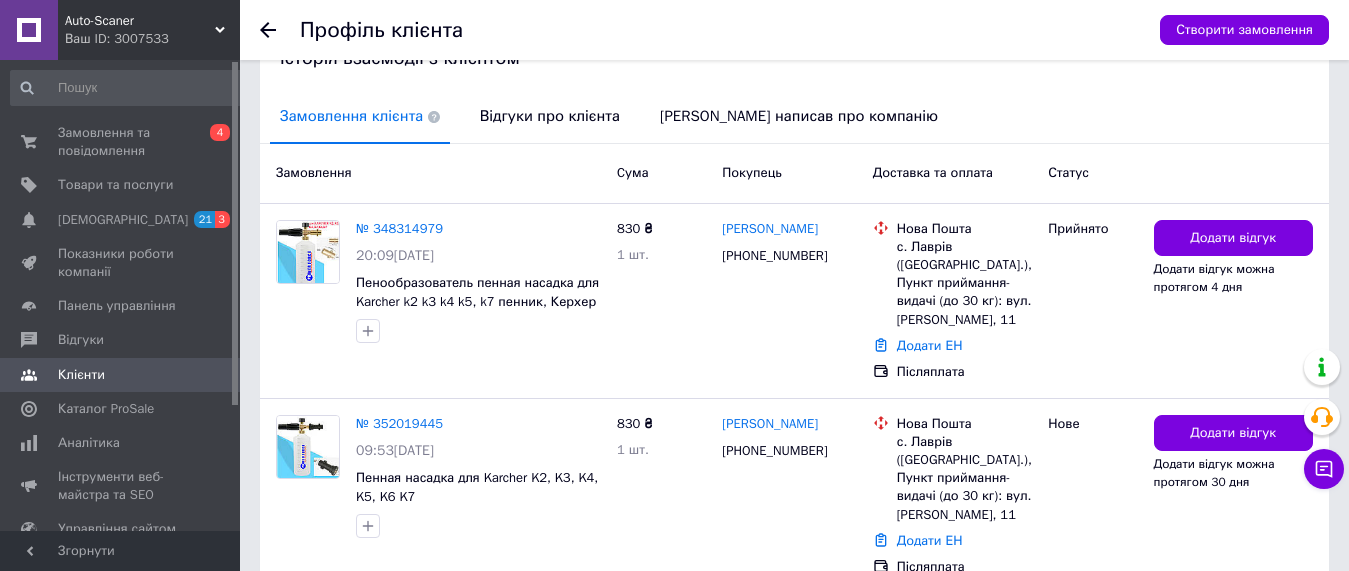 drag, startPoint x: 563, startPoint y: 109, endPoint x: 669, endPoint y: 171, distance: 122.80065 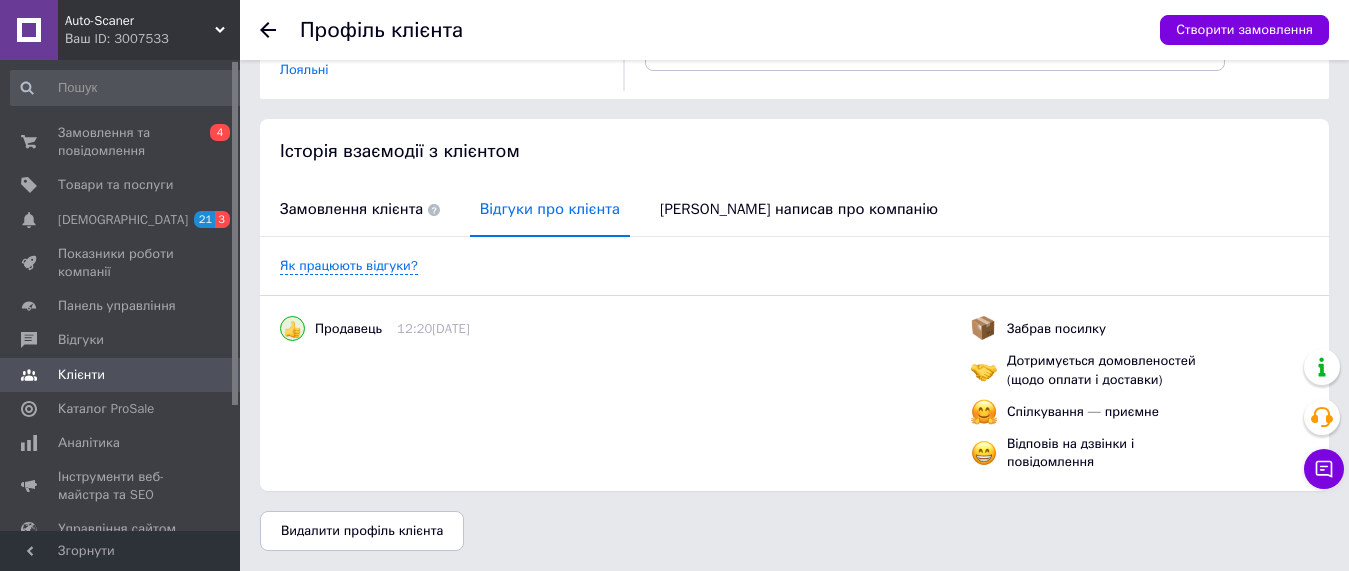 scroll, scrollTop: 345, scrollLeft: 0, axis: vertical 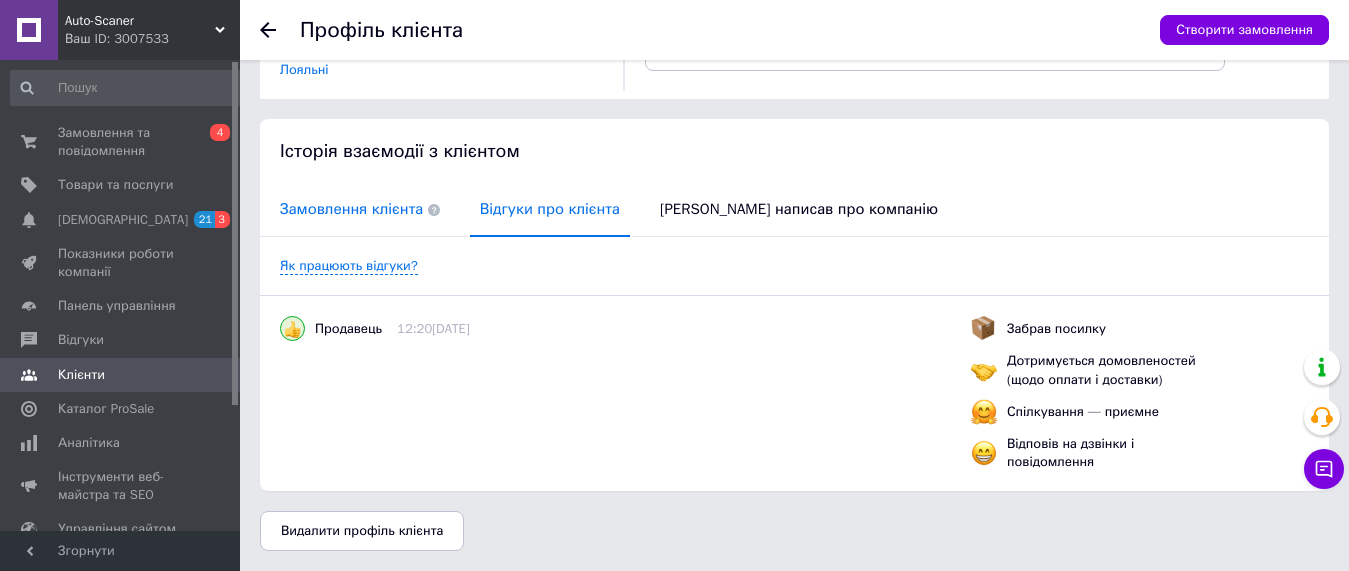 click on "Замовлення клієнта" at bounding box center [360, 209] 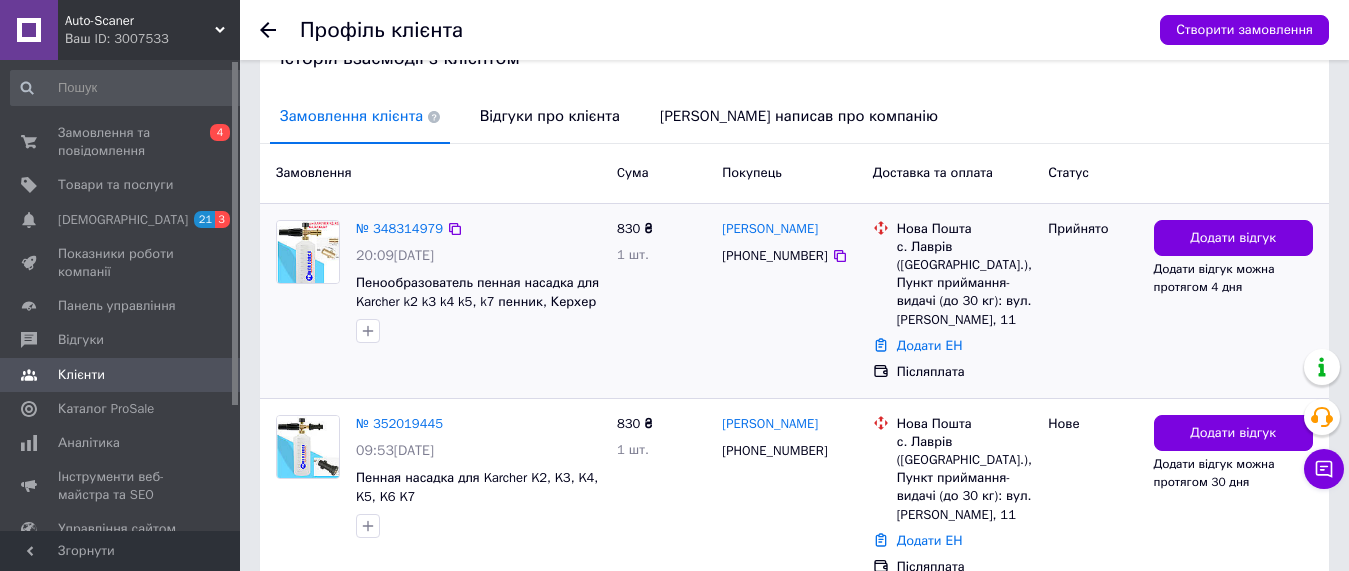 scroll, scrollTop: 539, scrollLeft: 0, axis: vertical 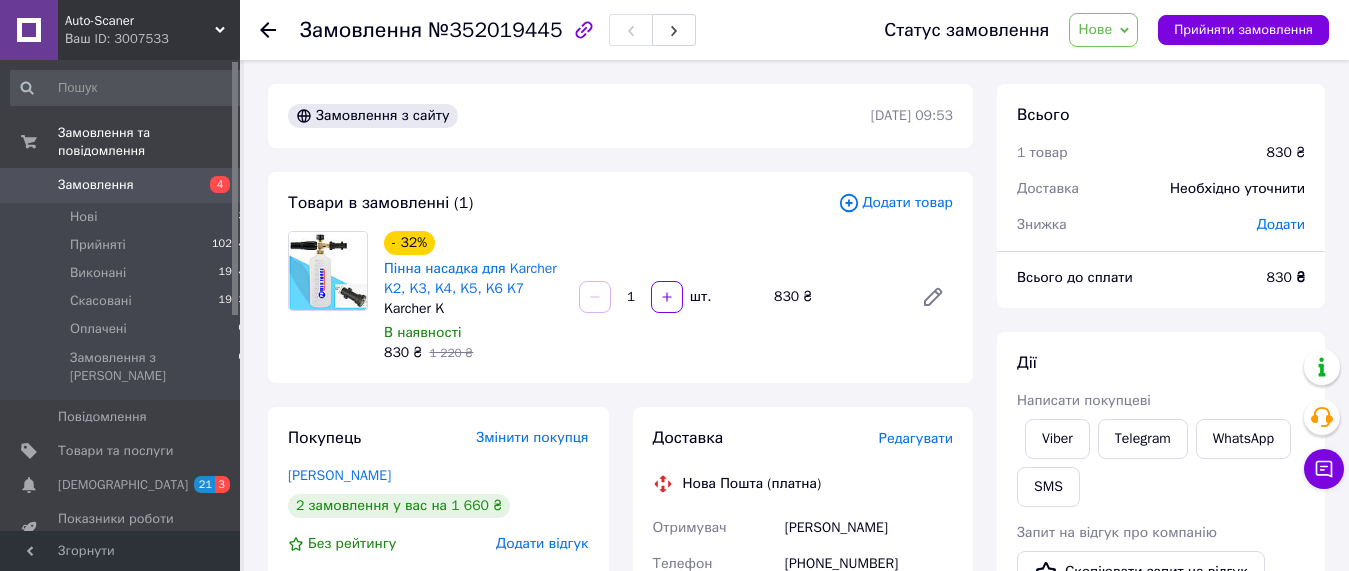 click on "Написати покупцеві" at bounding box center (1084, 400) 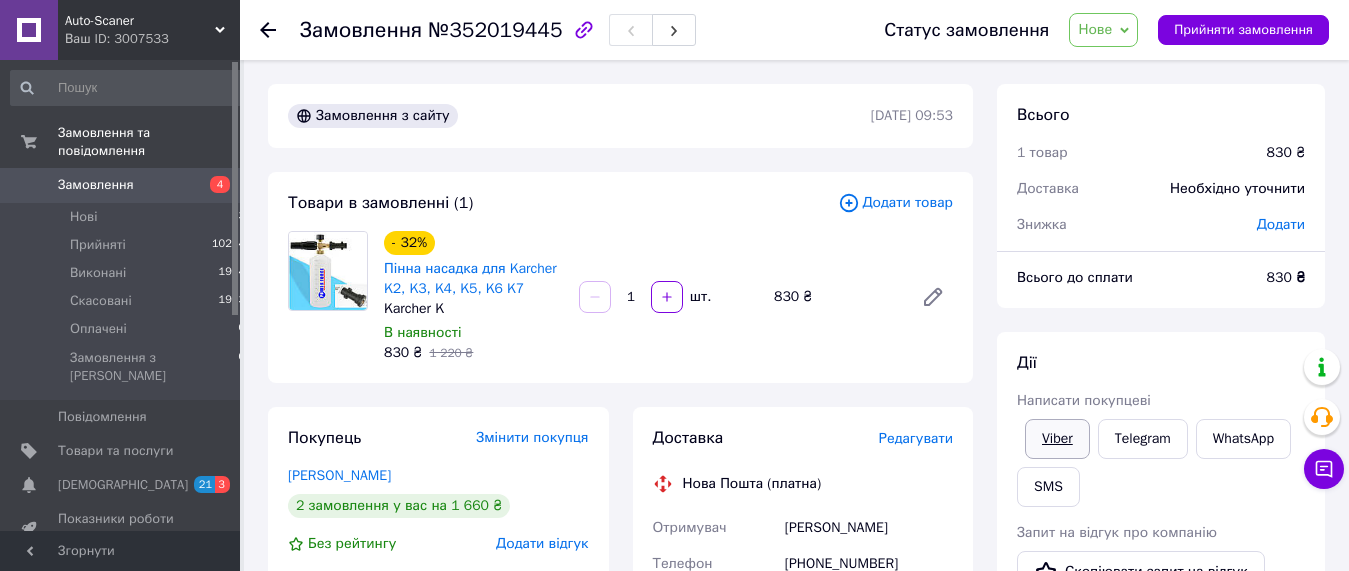 click on "Viber" at bounding box center (1057, 439) 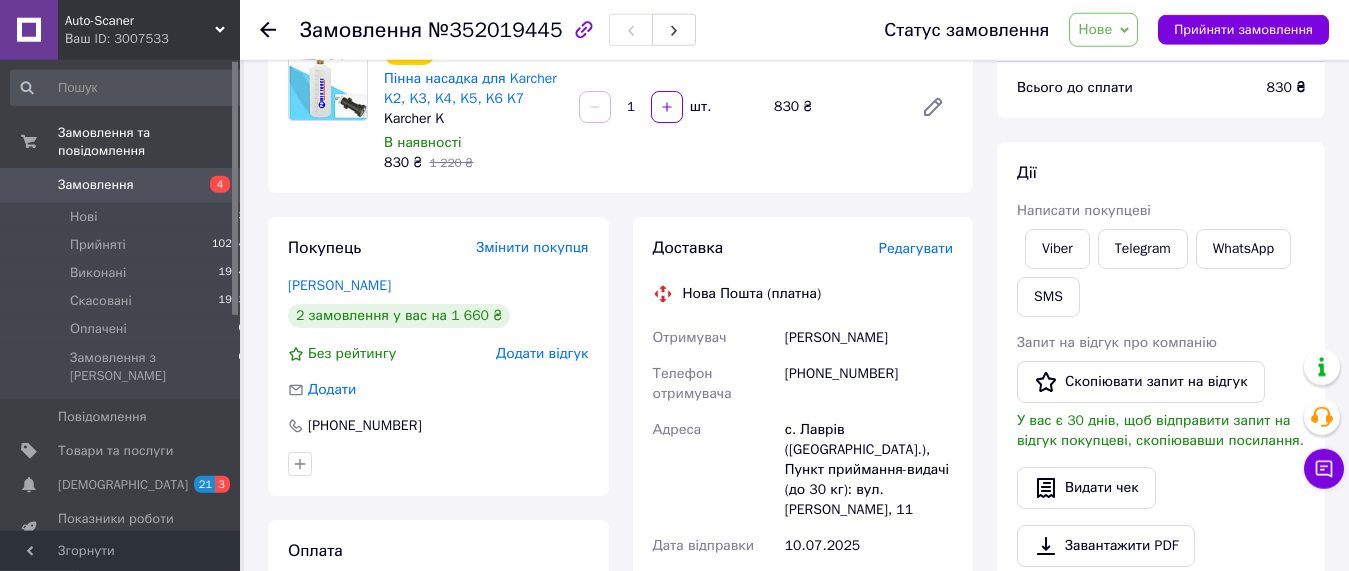 scroll, scrollTop: 306, scrollLeft: 0, axis: vertical 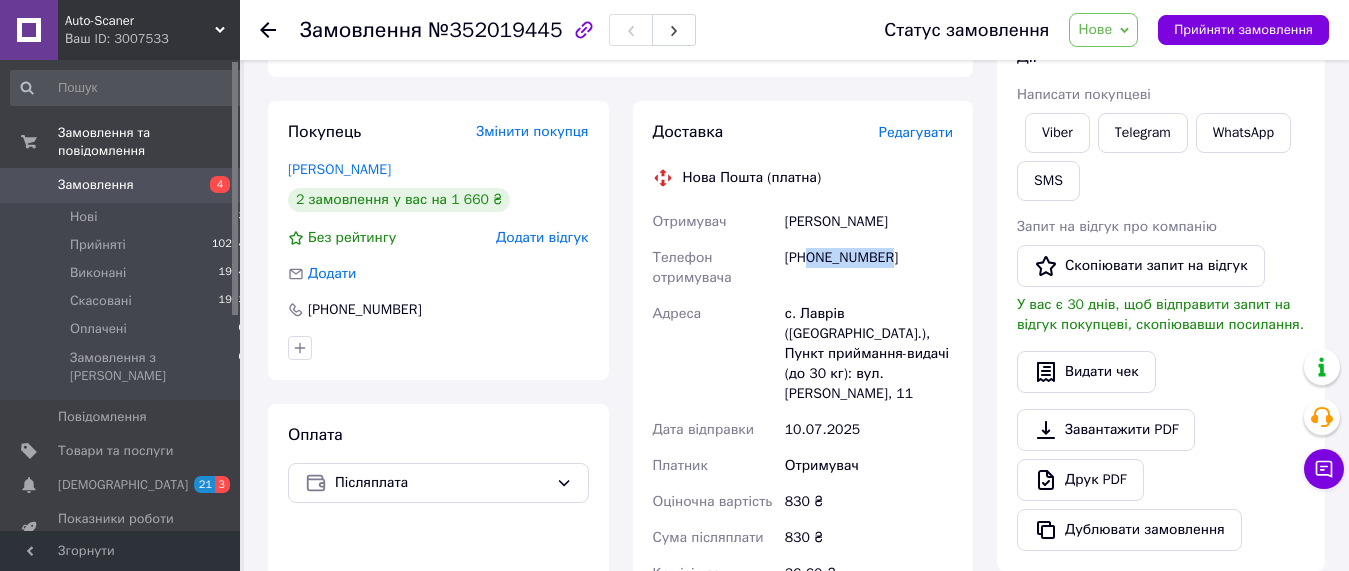 drag, startPoint x: 857, startPoint y: 267, endPoint x: 809, endPoint y: 264, distance: 48.09366 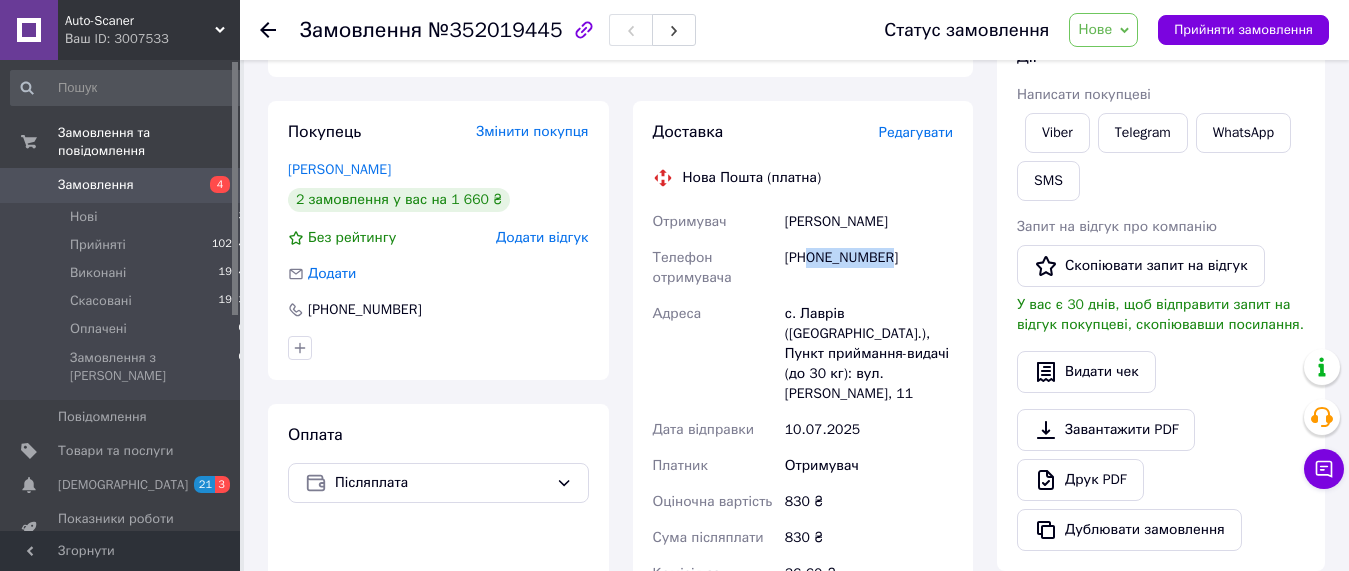 copy on "0679736707" 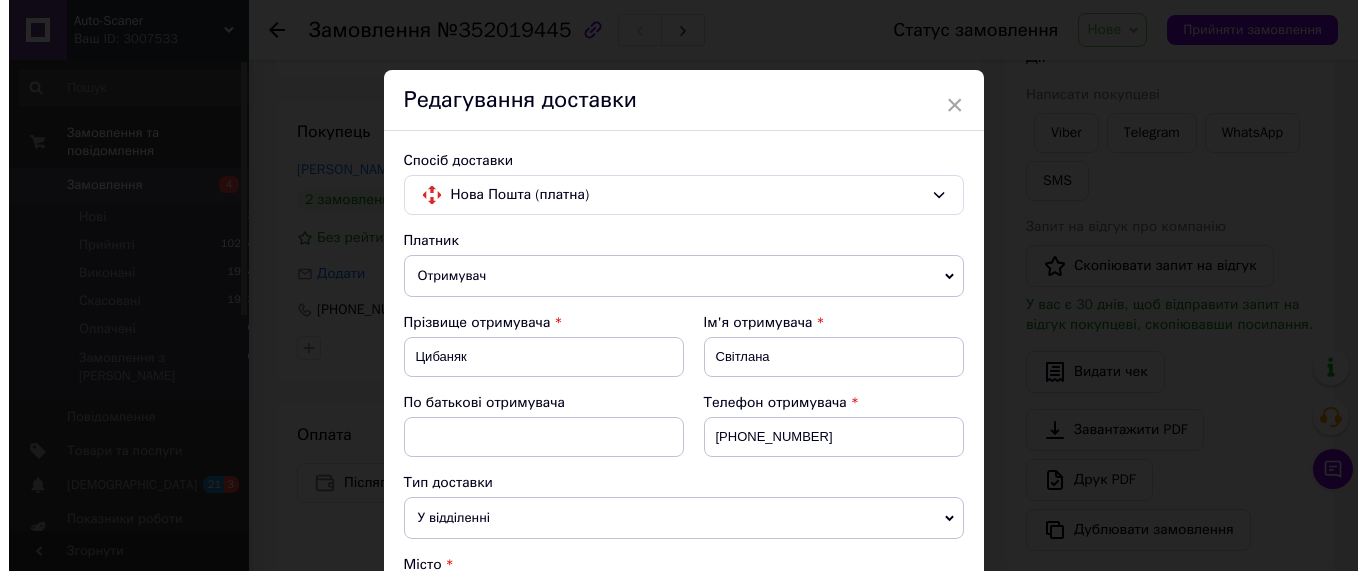 scroll, scrollTop: 320, scrollLeft: 0, axis: vertical 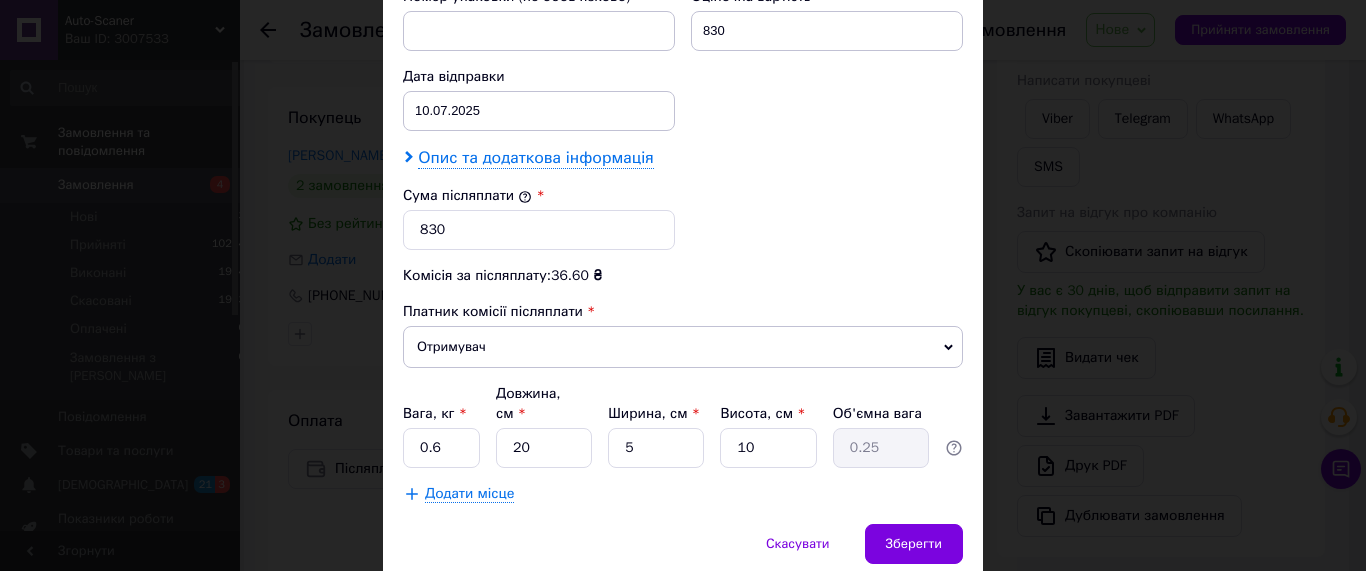 click on "Опис та додаткова інформація" at bounding box center [535, 158] 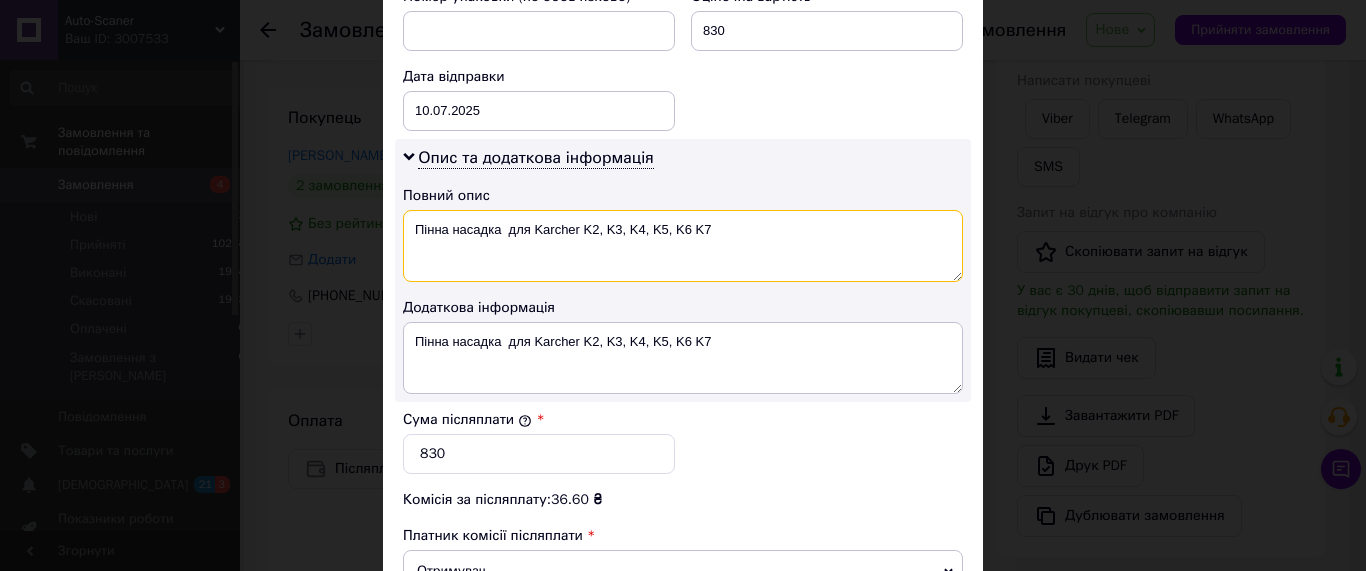 drag, startPoint x: 724, startPoint y: 204, endPoint x: 505, endPoint y: 206, distance: 219.00912 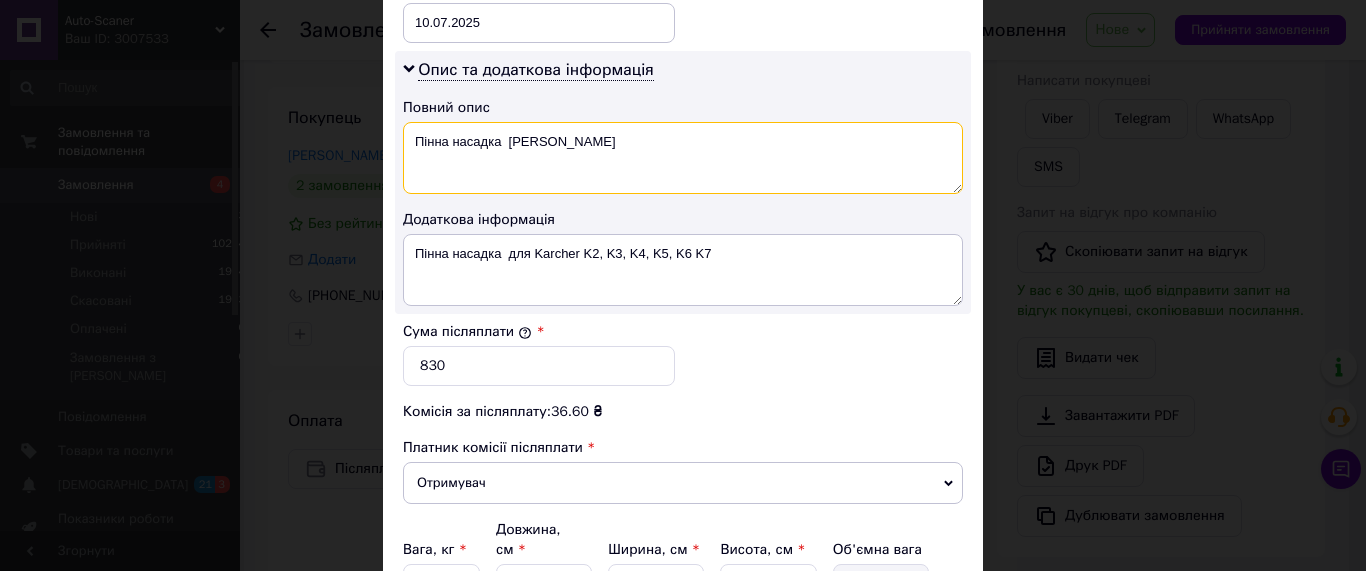 scroll, scrollTop: 1179, scrollLeft: 0, axis: vertical 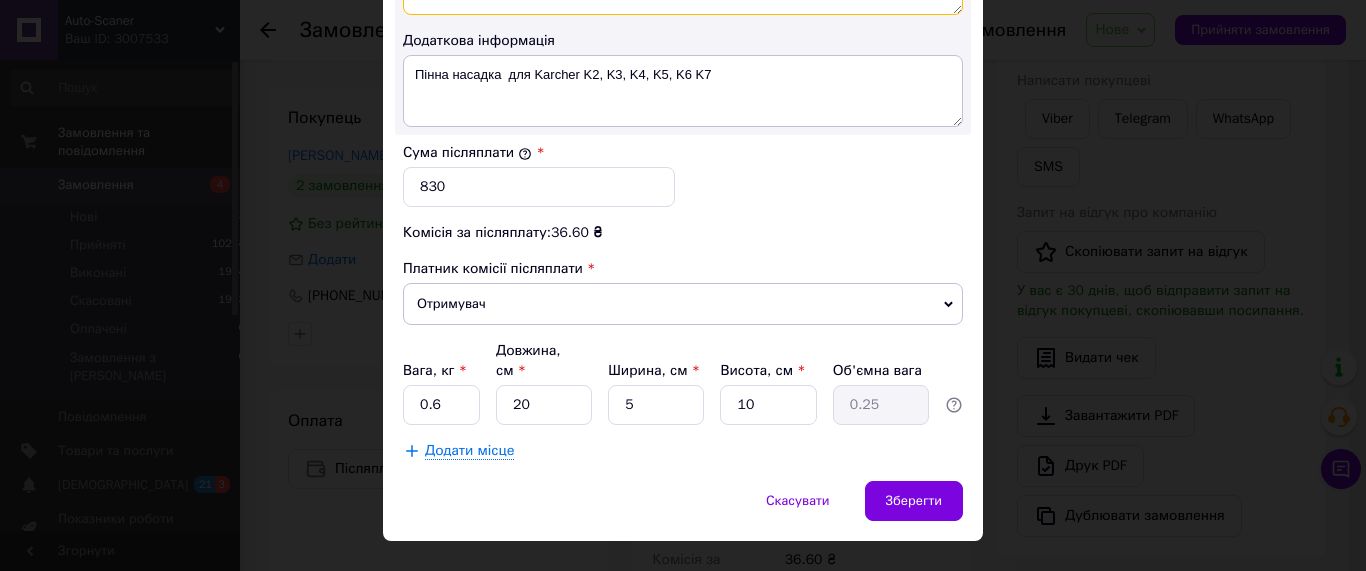 type on "Пінна насадка  [PERSON_NAME]" 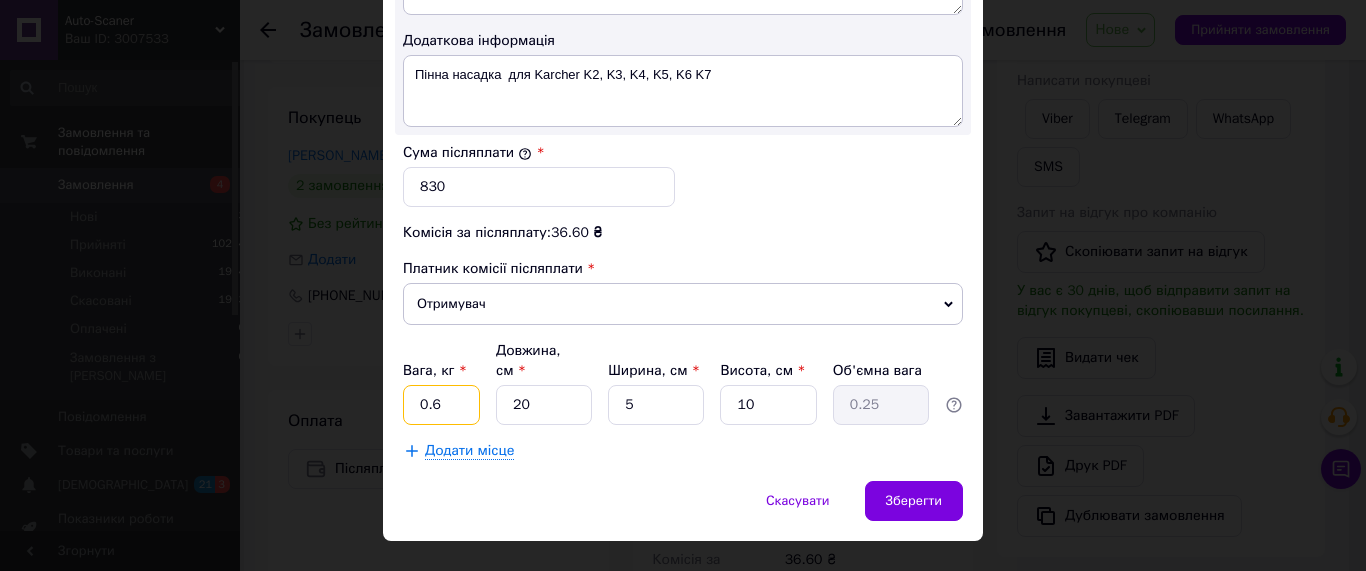 click on "0.6" at bounding box center [441, 405] 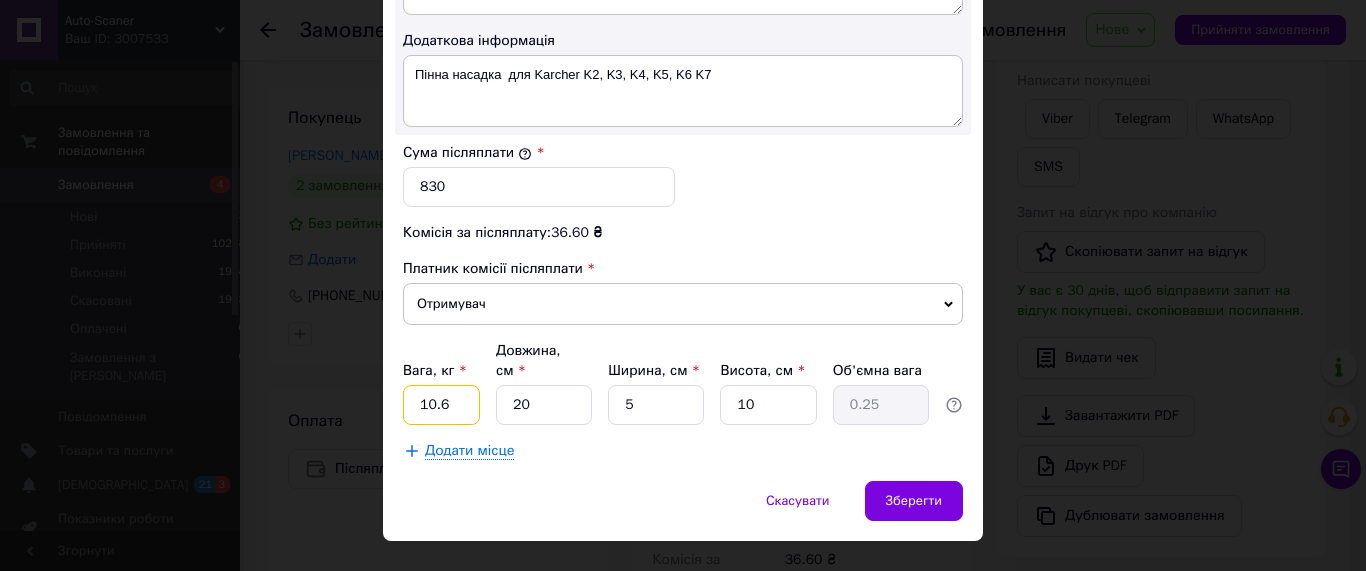 drag, startPoint x: 452, startPoint y: 367, endPoint x: 335, endPoint y: 368, distance: 117.00427 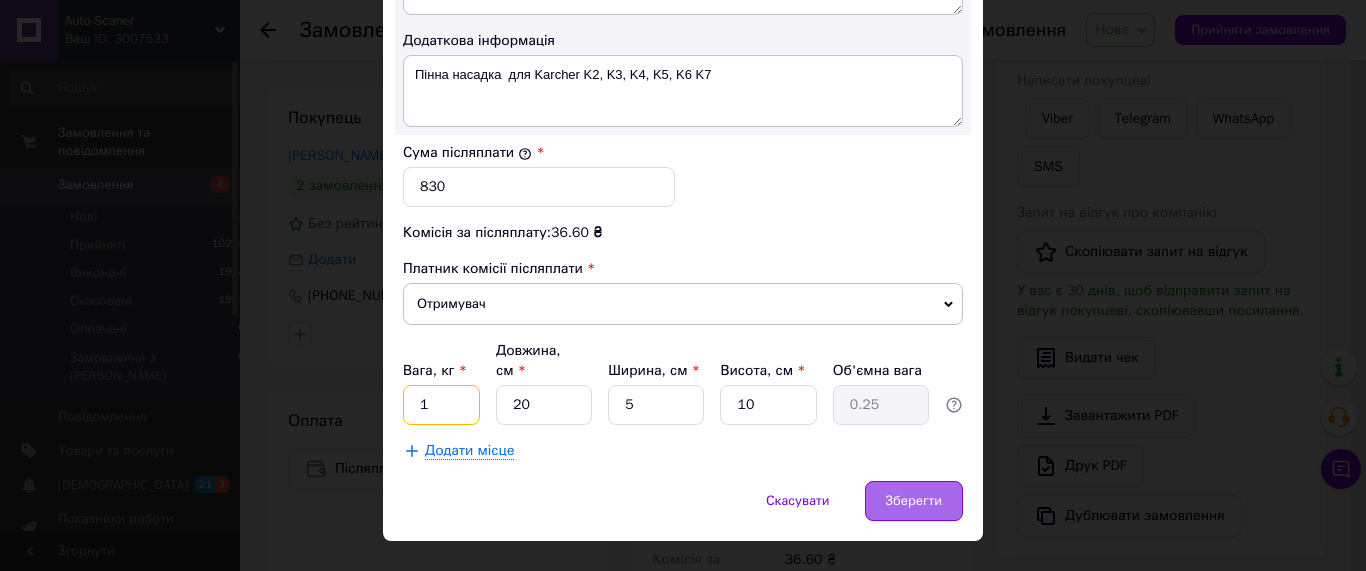 type on "1" 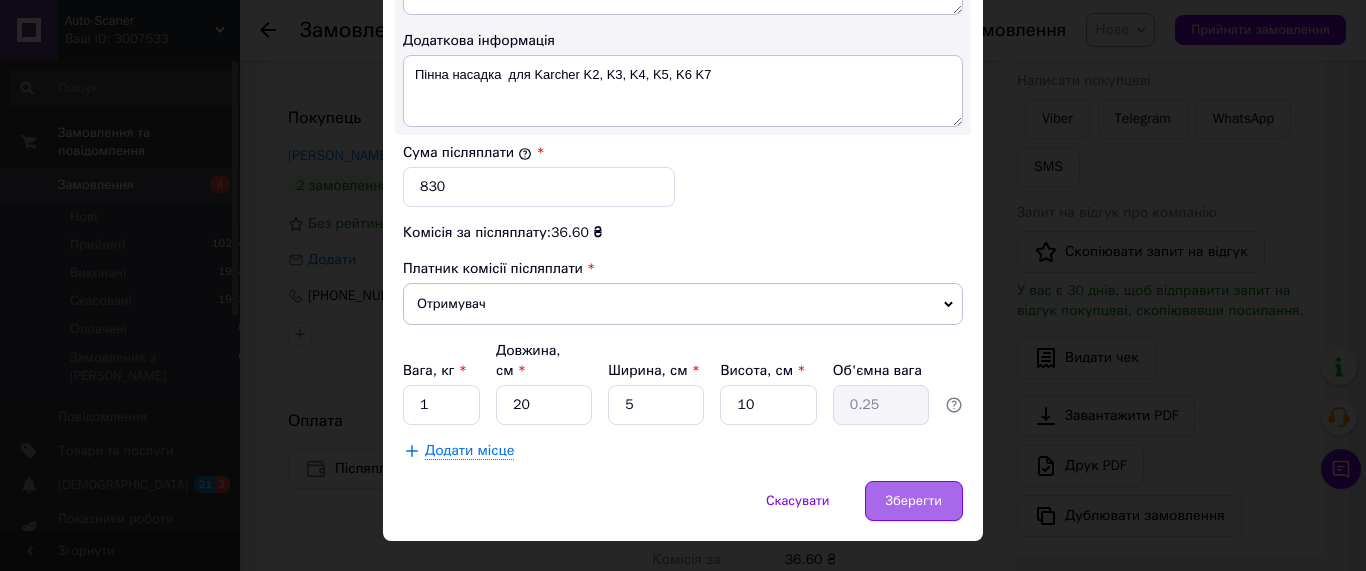 click on "Зберегти" at bounding box center [914, 501] 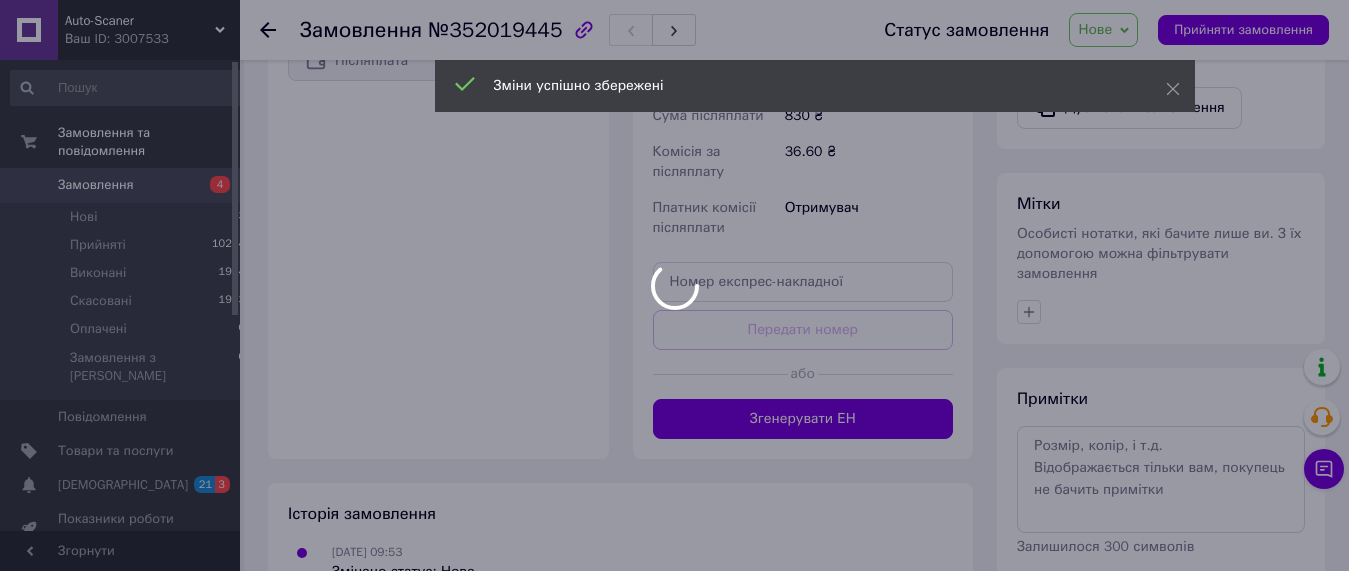 scroll, scrollTop: 692, scrollLeft: 0, axis: vertical 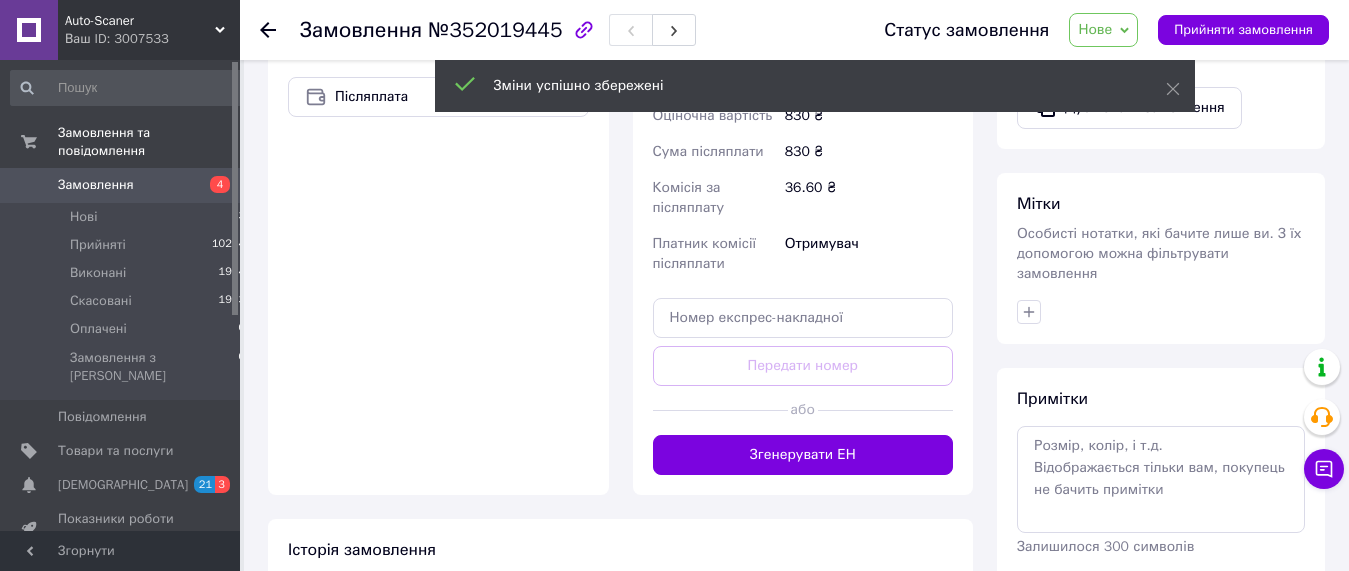 drag, startPoint x: 868, startPoint y: 429, endPoint x: 851, endPoint y: 385, distance: 47.169907 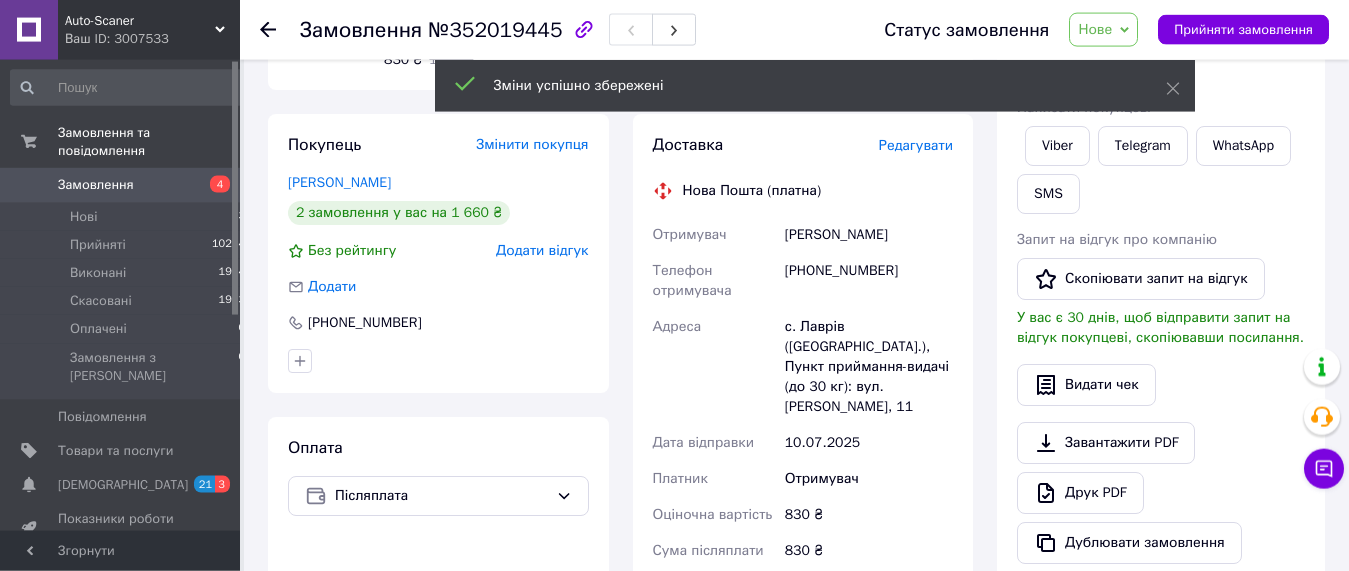 scroll, scrollTop: 284, scrollLeft: 0, axis: vertical 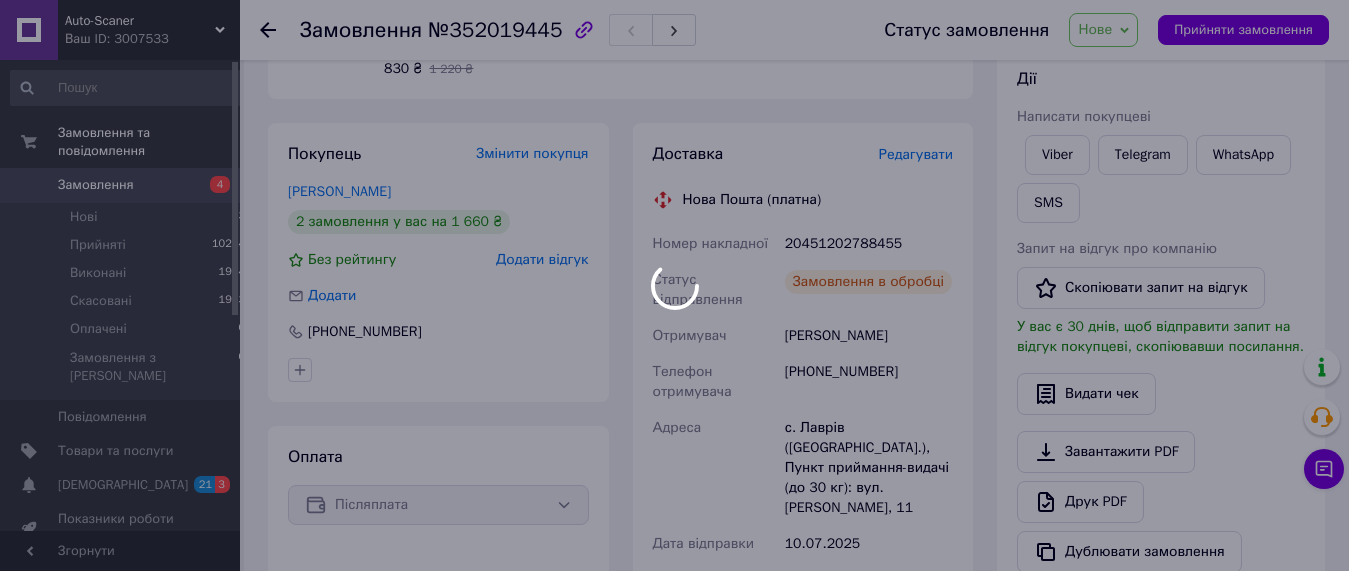 drag, startPoint x: 904, startPoint y: 241, endPoint x: 883, endPoint y: 240, distance: 21.023796 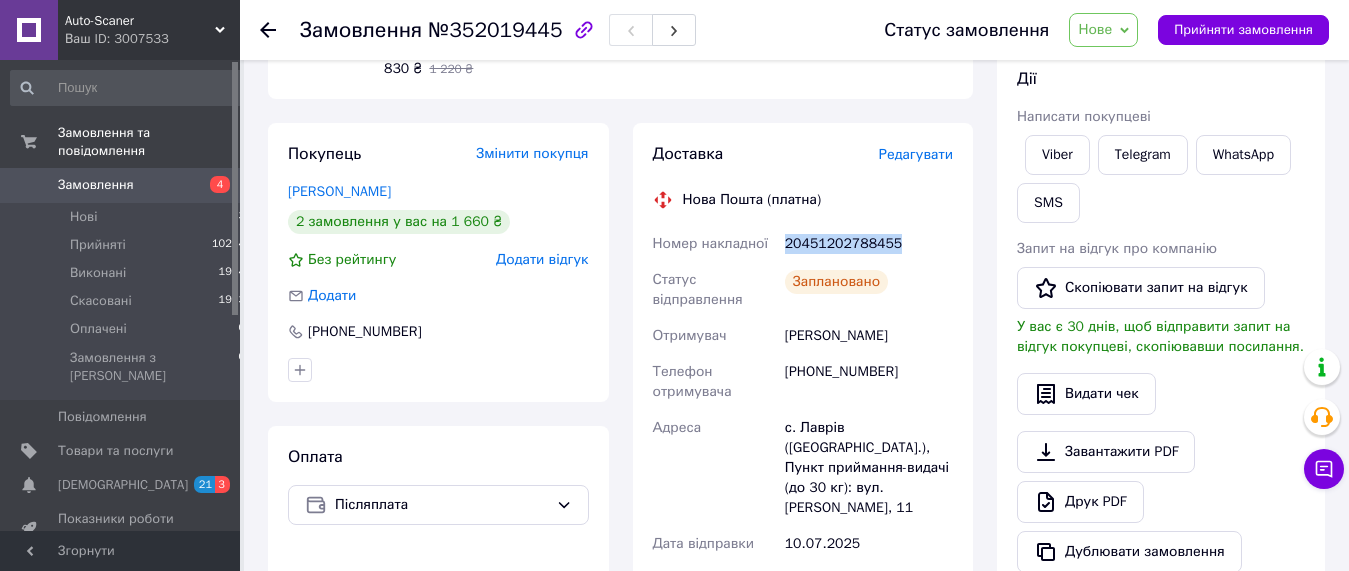 drag, startPoint x: 908, startPoint y: 242, endPoint x: 782, endPoint y: 243, distance: 126.00397 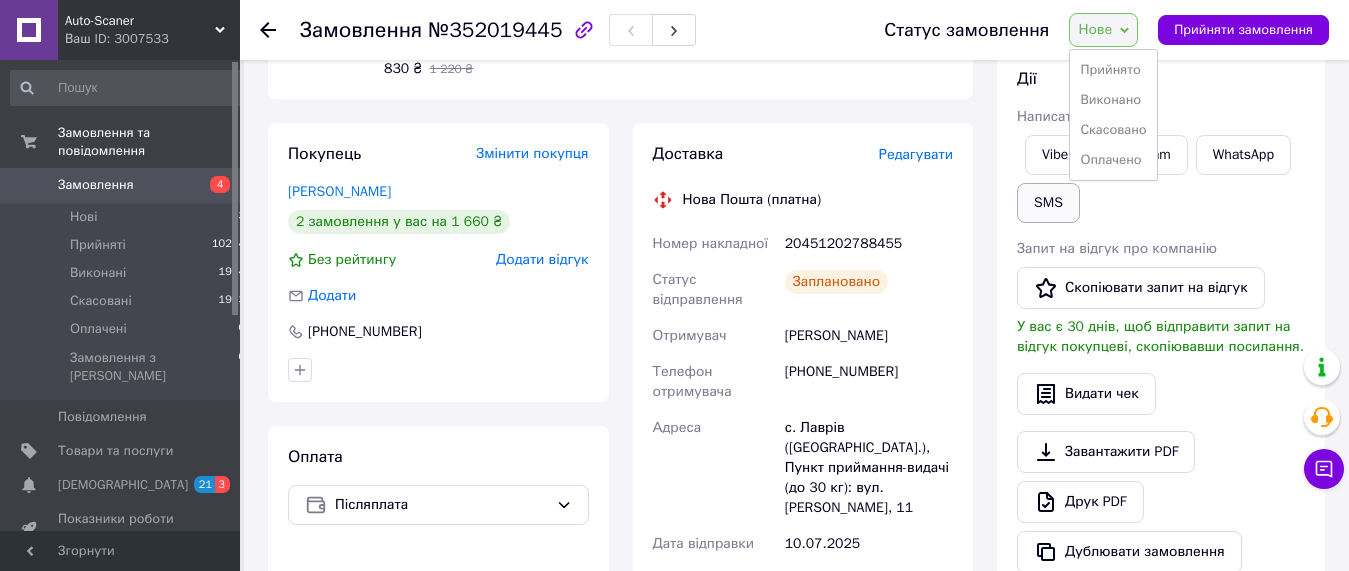 drag, startPoint x: 1104, startPoint y: 61, endPoint x: 1075, endPoint y: 203, distance: 144.93102 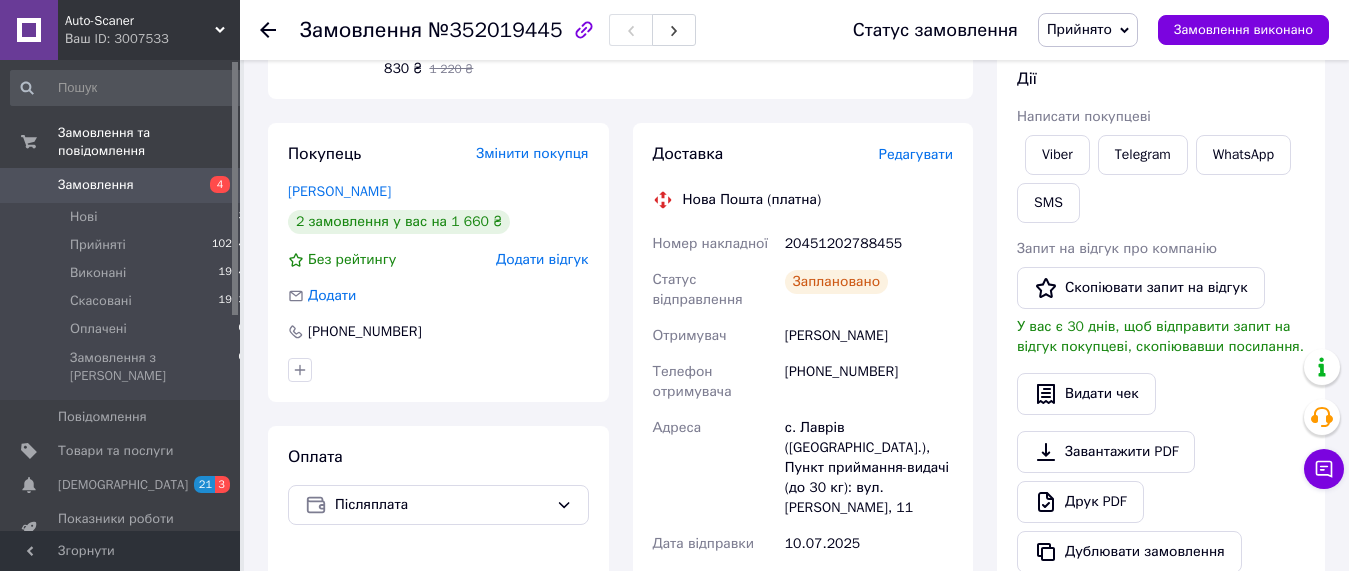 click on "Замовлення" at bounding box center [121, 185] 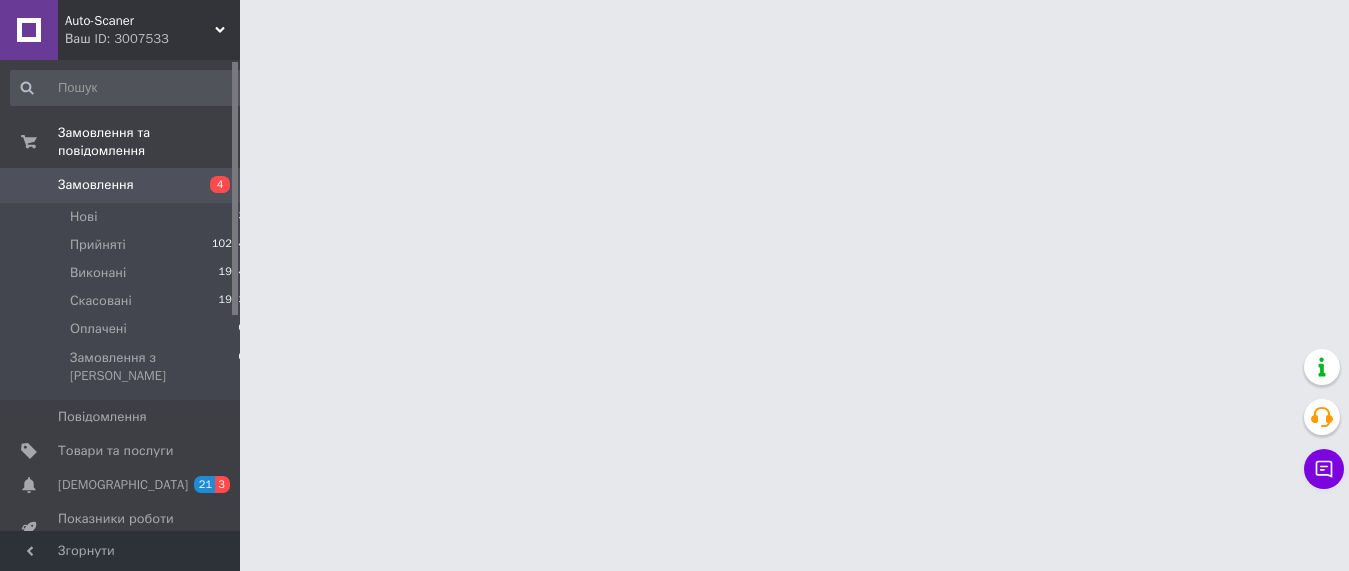 scroll, scrollTop: 0, scrollLeft: 0, axis: both 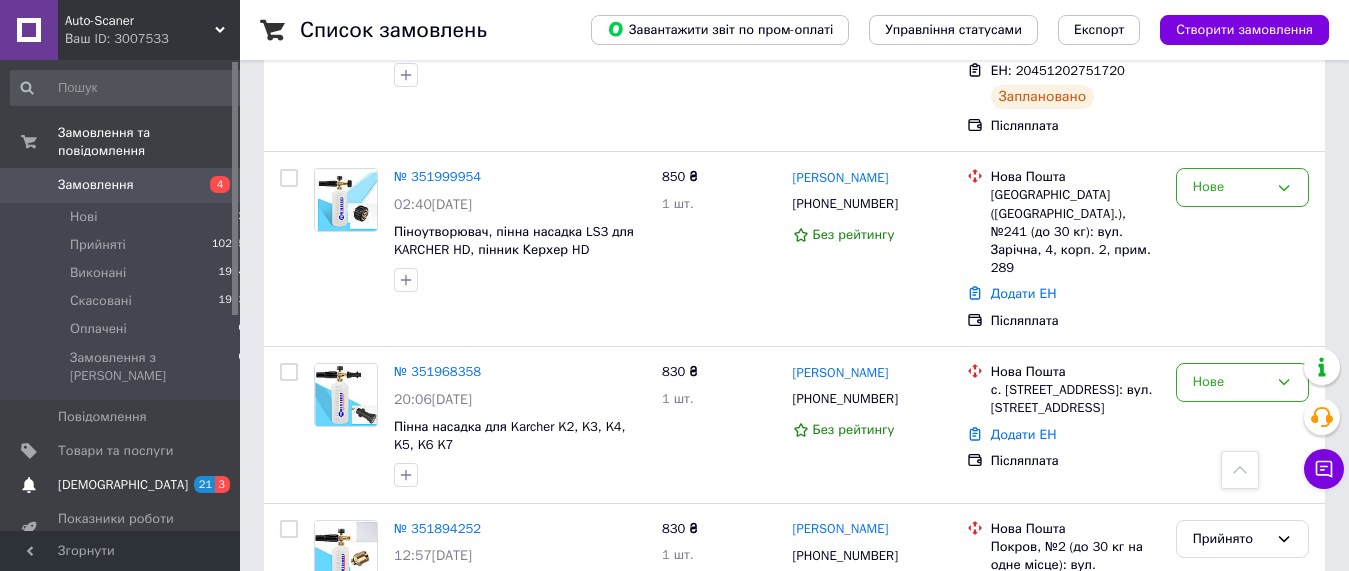 click on "[DEMOGRAPHIC_DATA] 21 3" at bounding box center (128, 485) 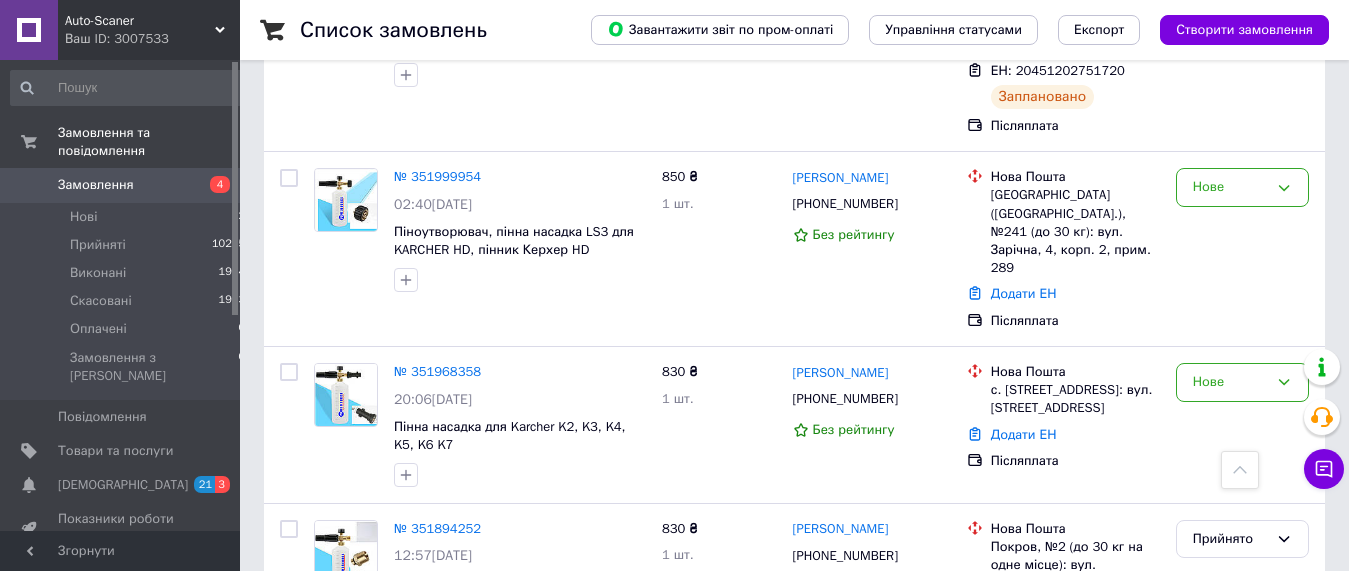 scroll, scrollTop: 0, scrollLeft: 0, axis: both 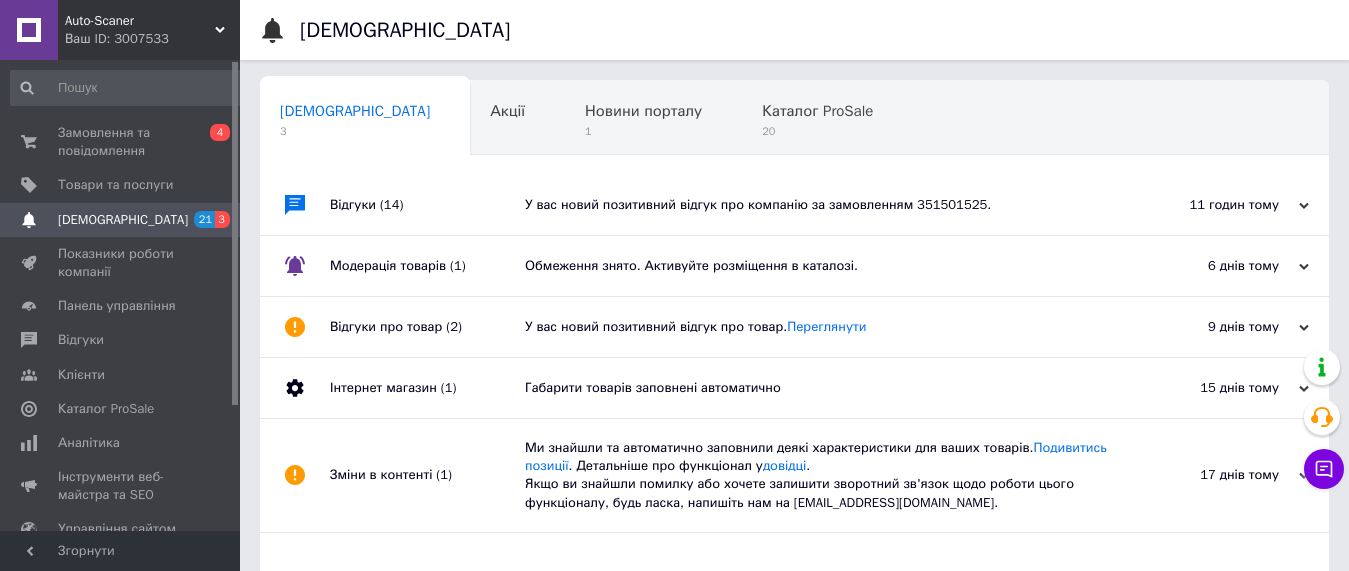click on "У вас новий позитивний відгук про компанію за замовленням 351501525." at bounding box center (817, 205) 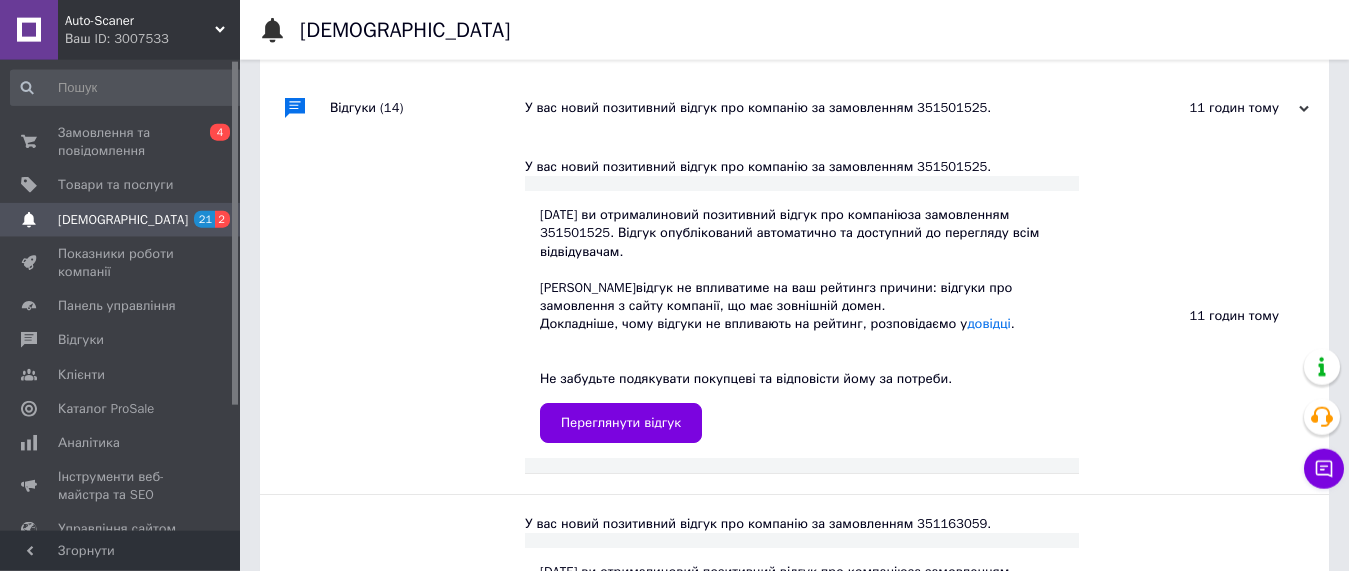 scroll, scrollTop: 102, scrollLeft: 0, axis: vertical 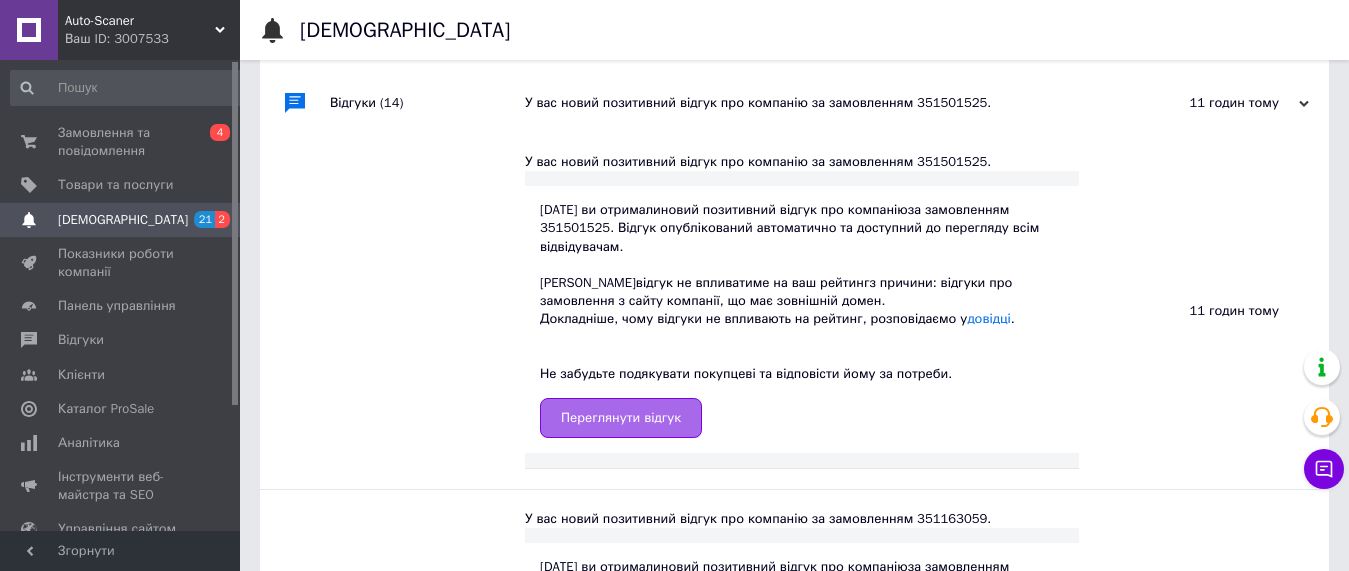 click on "Переглянути відгук" at bounding box center (621, 418) 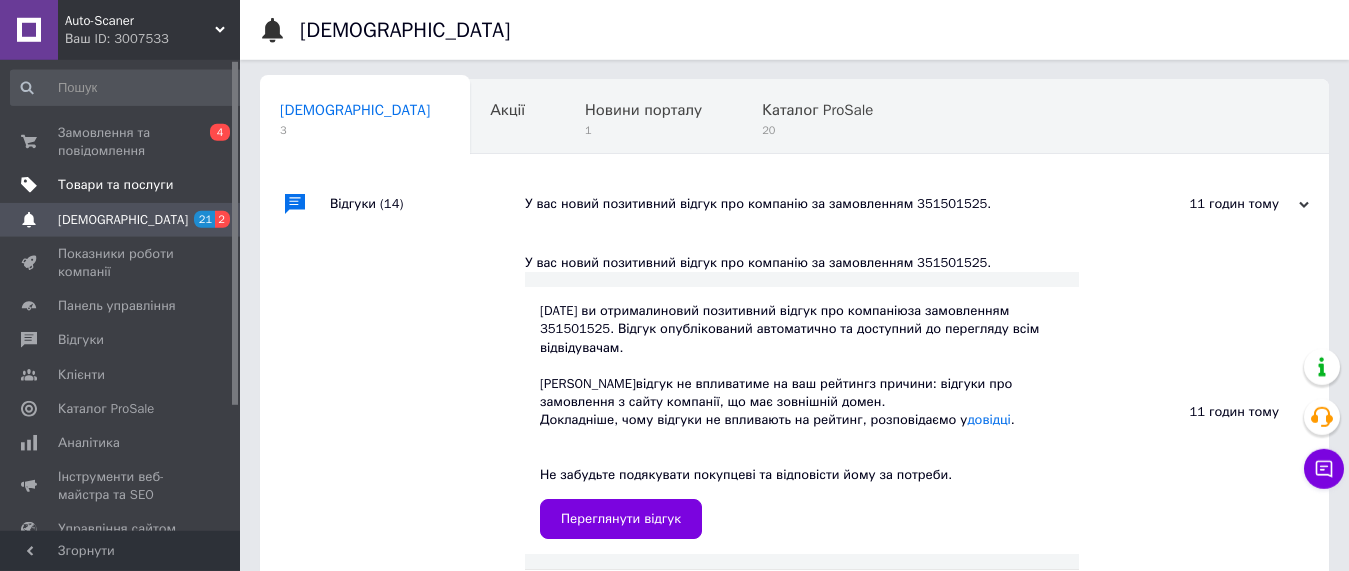 scroll, scrollTop: 0, scrollLeft: 0, axis: both 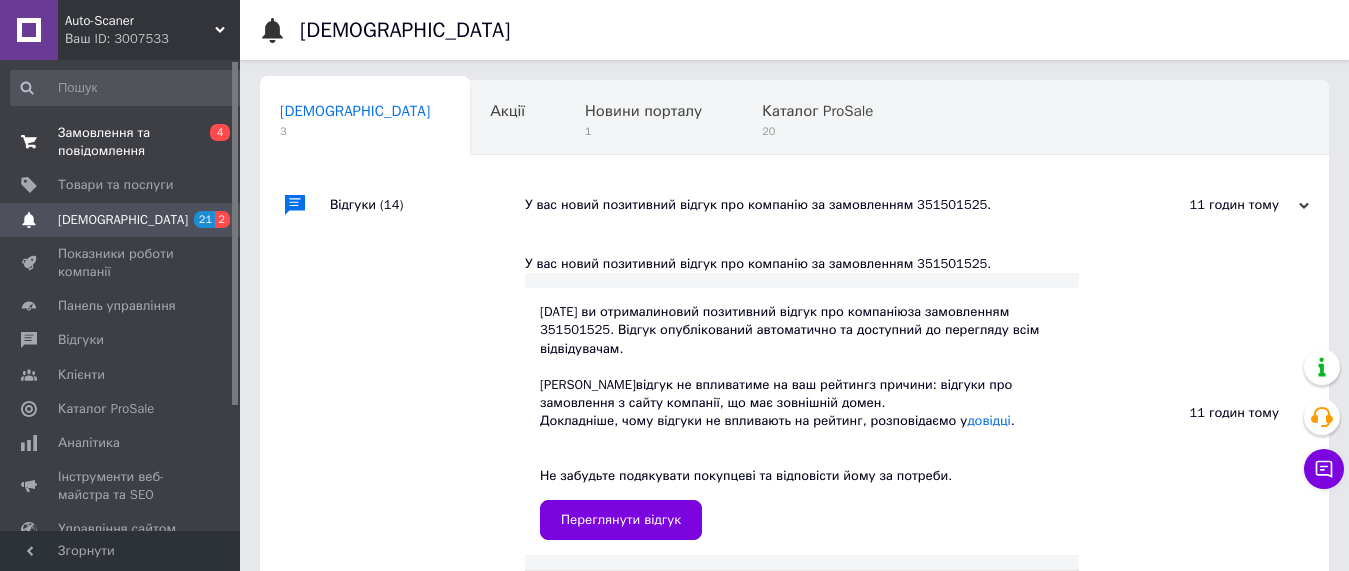 click on "Замовлення та повідомлення" at bounding box center [121, 142] 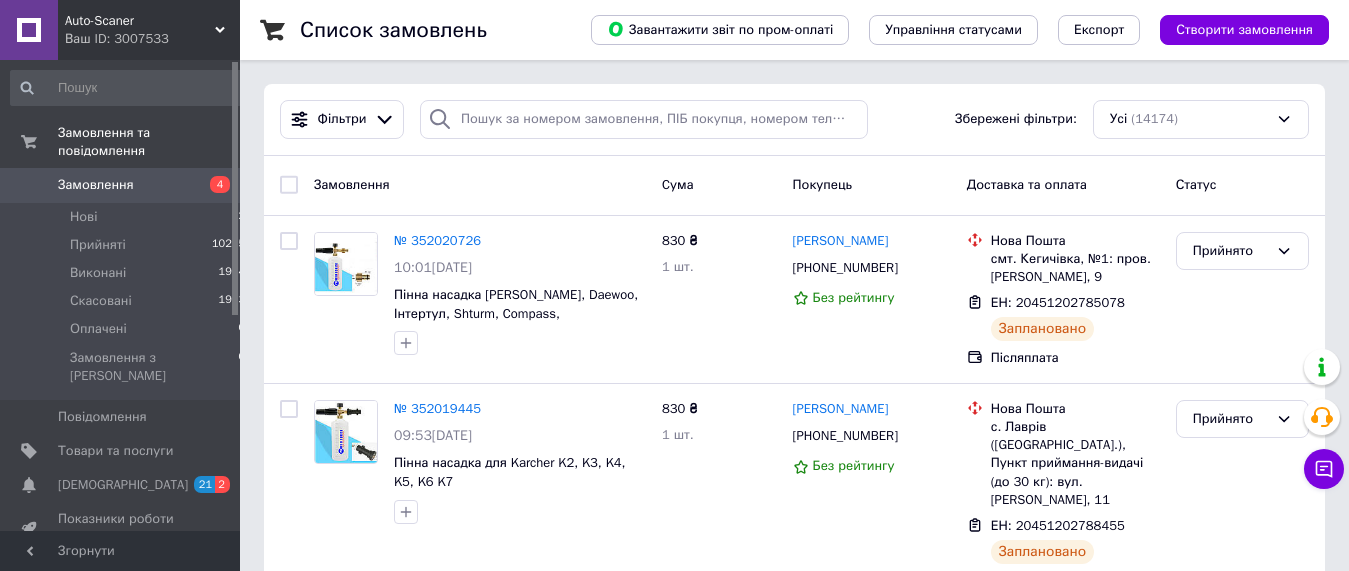 drag, startPoint x: 167, startPoint y: 171, endPoint x: 353, endPoint y: 224, distance: 193.40372 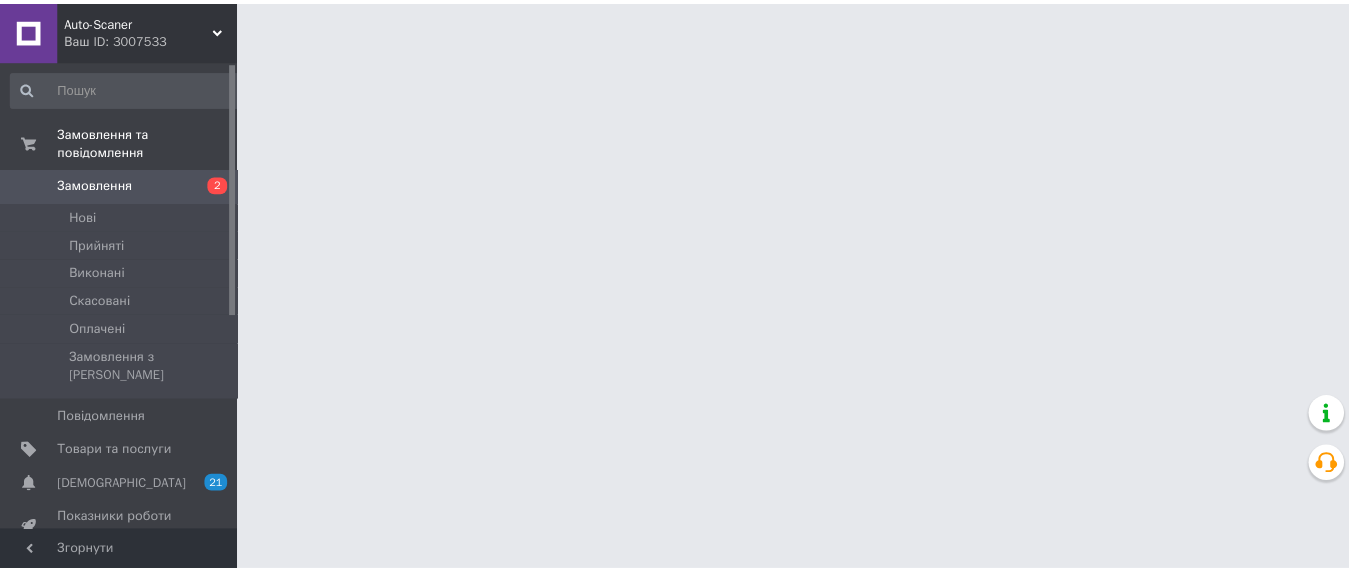 scroll, scrollTop: 0, scrollLeft: 0, axis: both 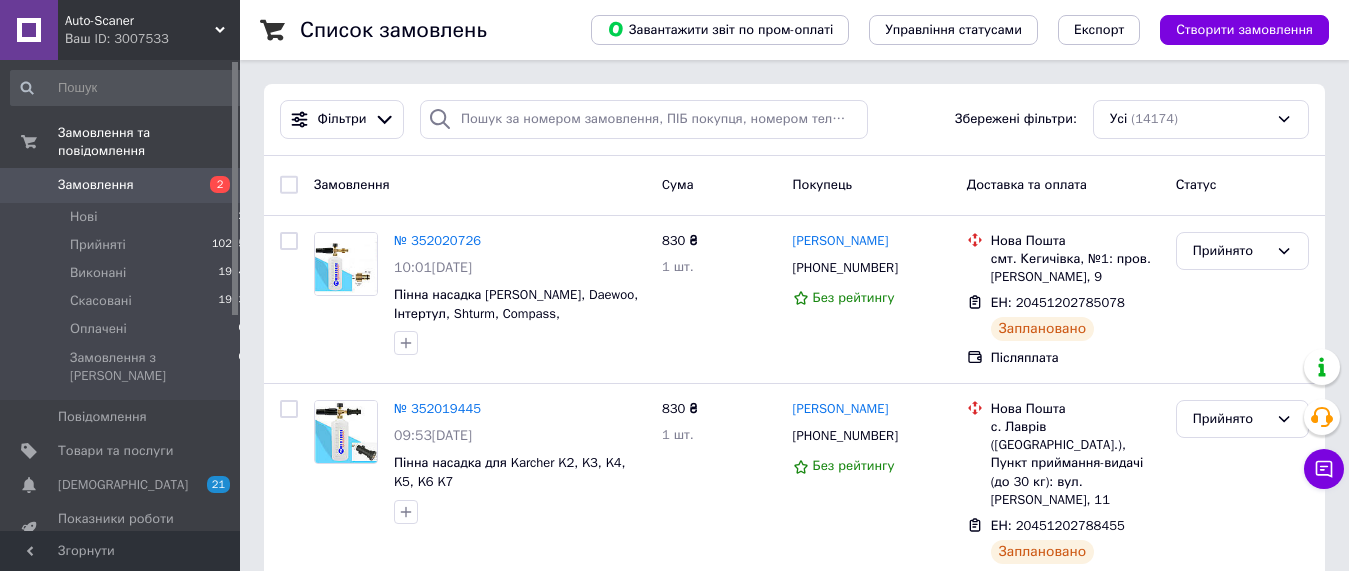 click on "Замовлення" at bounding box center [121, 185] 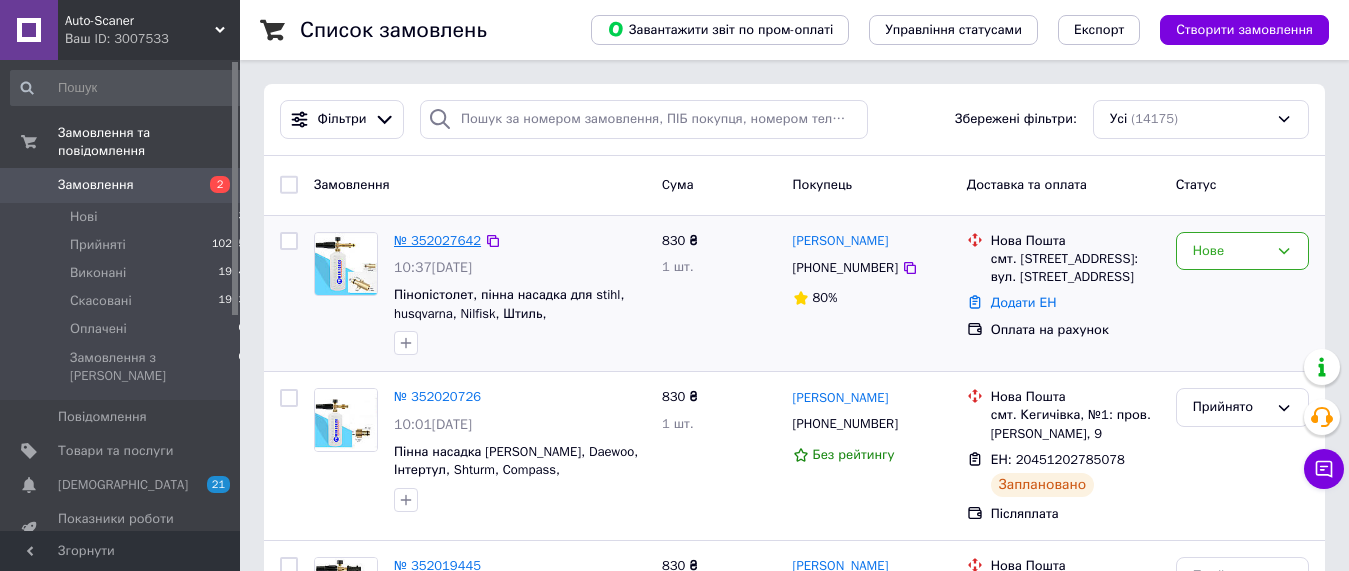 click on "№ 352027642" at bounding box center [437, 240] 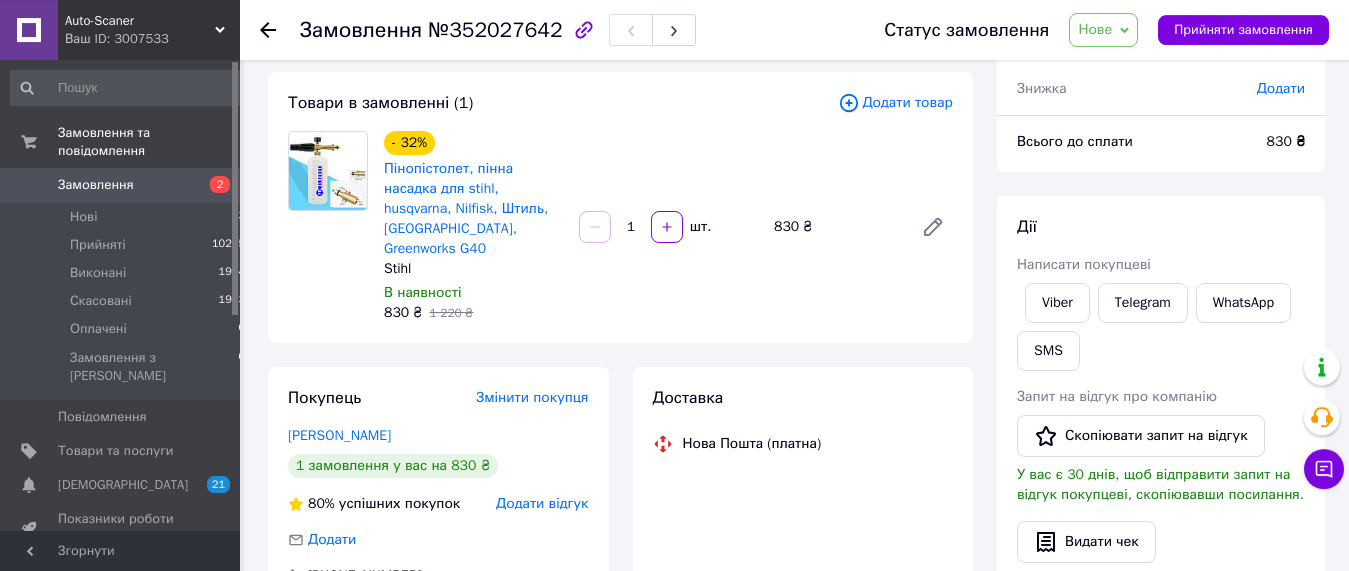 scroll, scrollTop: 102, scrollLeft: 0, axis: vertical 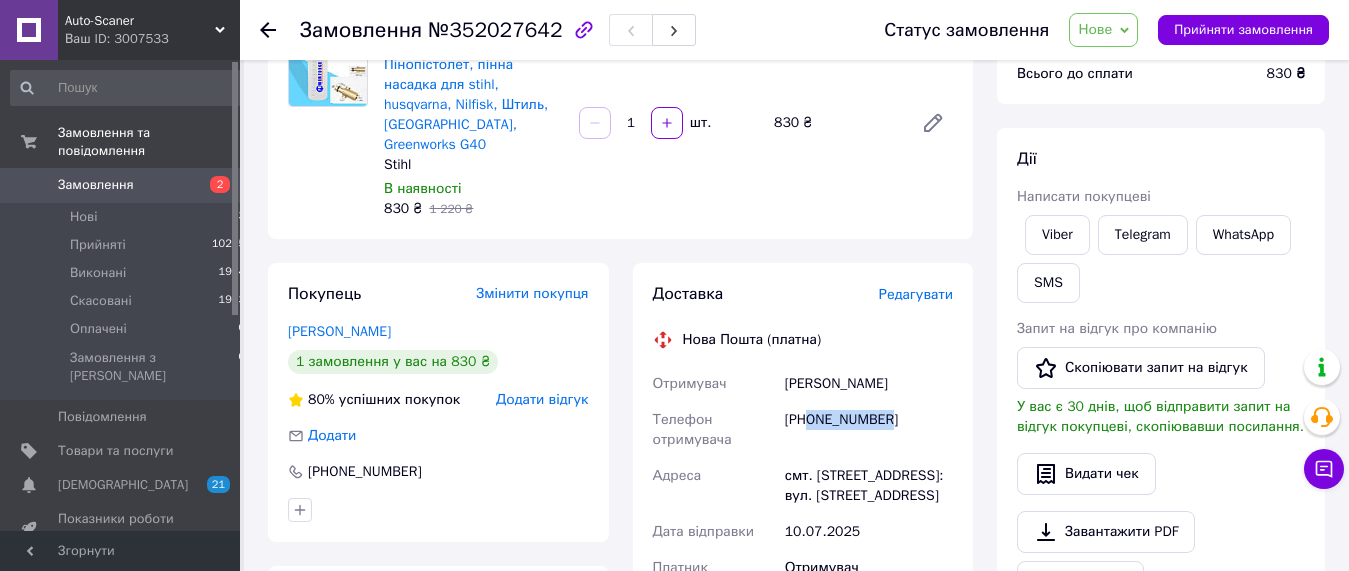 drag, startPoint x: 889, startPoint y: 406, endPoint x: 810, endPoint y: 402, distance: 79.101204 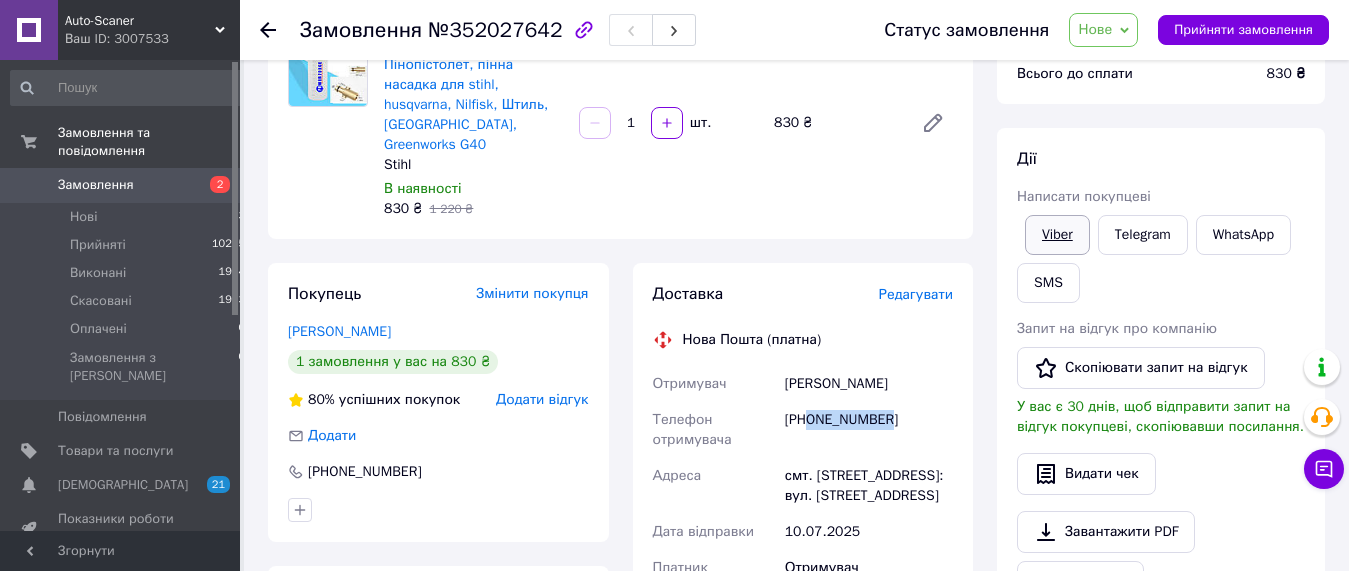 click on "Viber" at bounding box center [1057, 235] 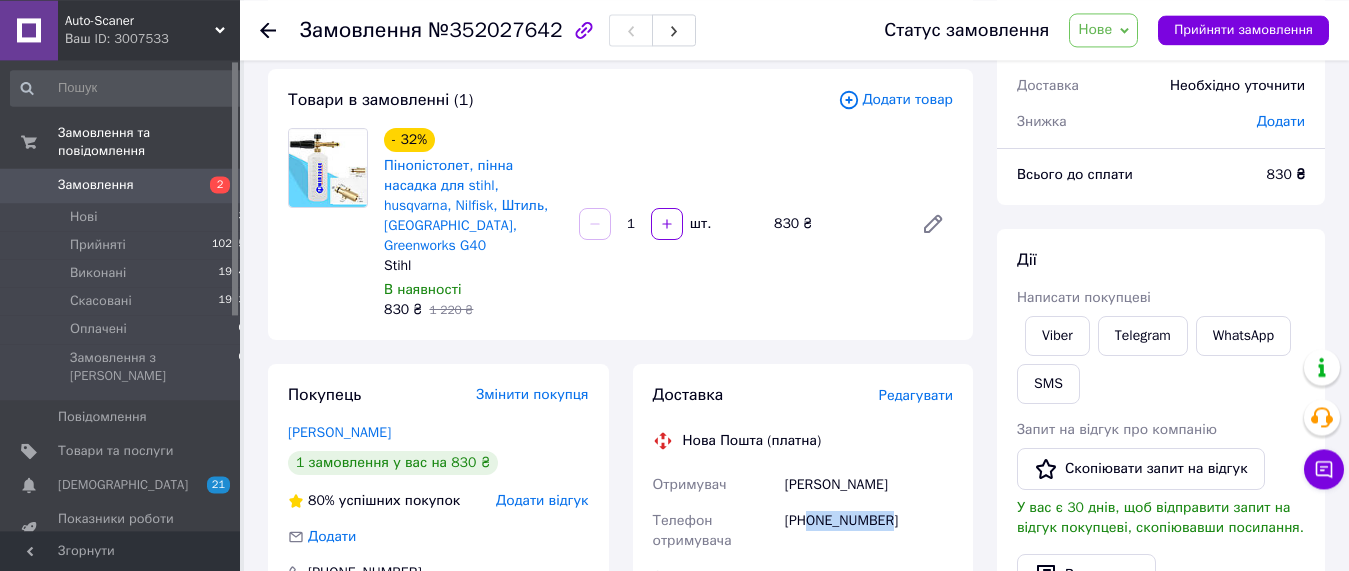 scroll, scrollTop: 204, scrollLeft: 0, axis: vertical 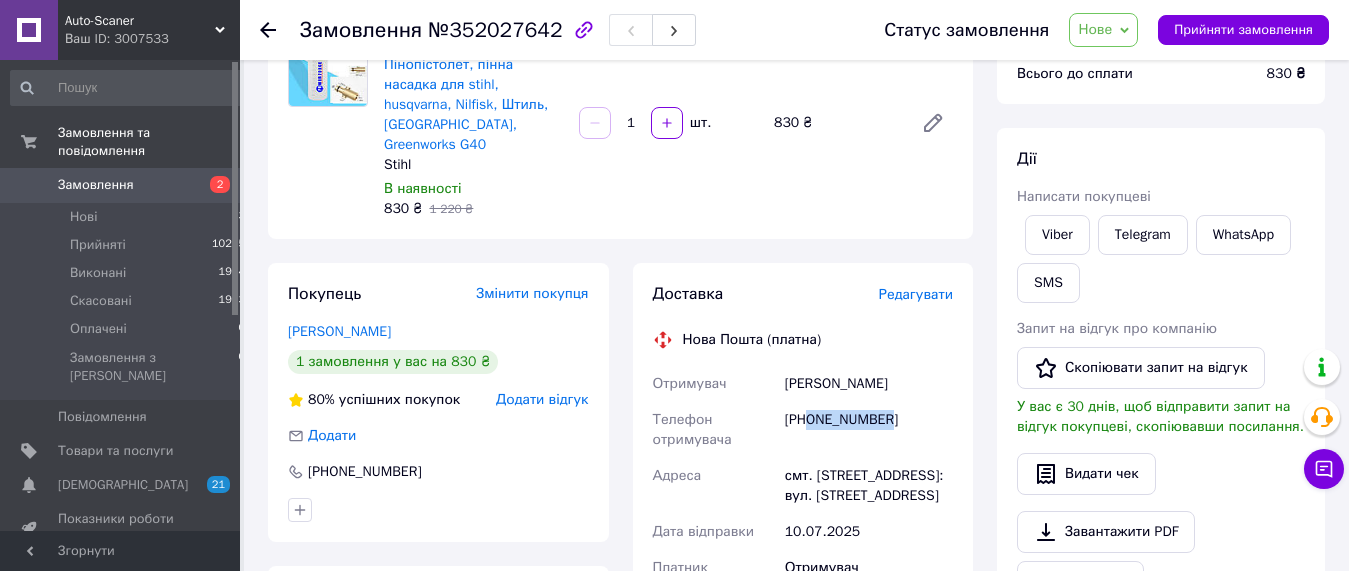 copy on "0999049210" 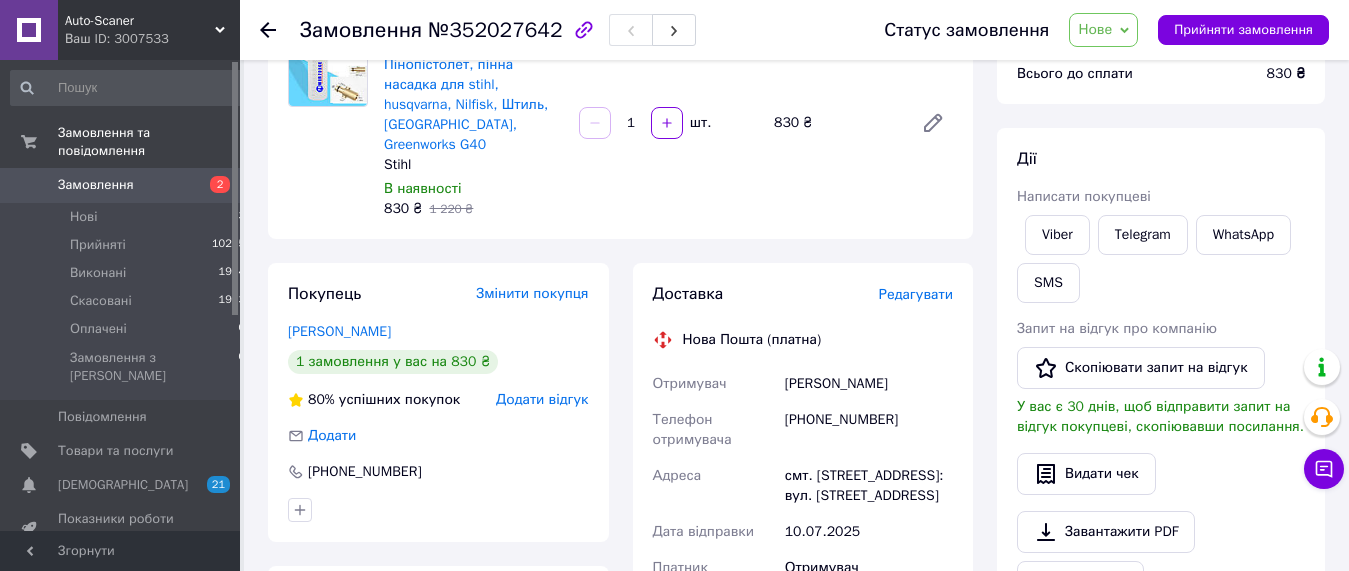 click on "Редагувати" at bounding box center (916, 294) 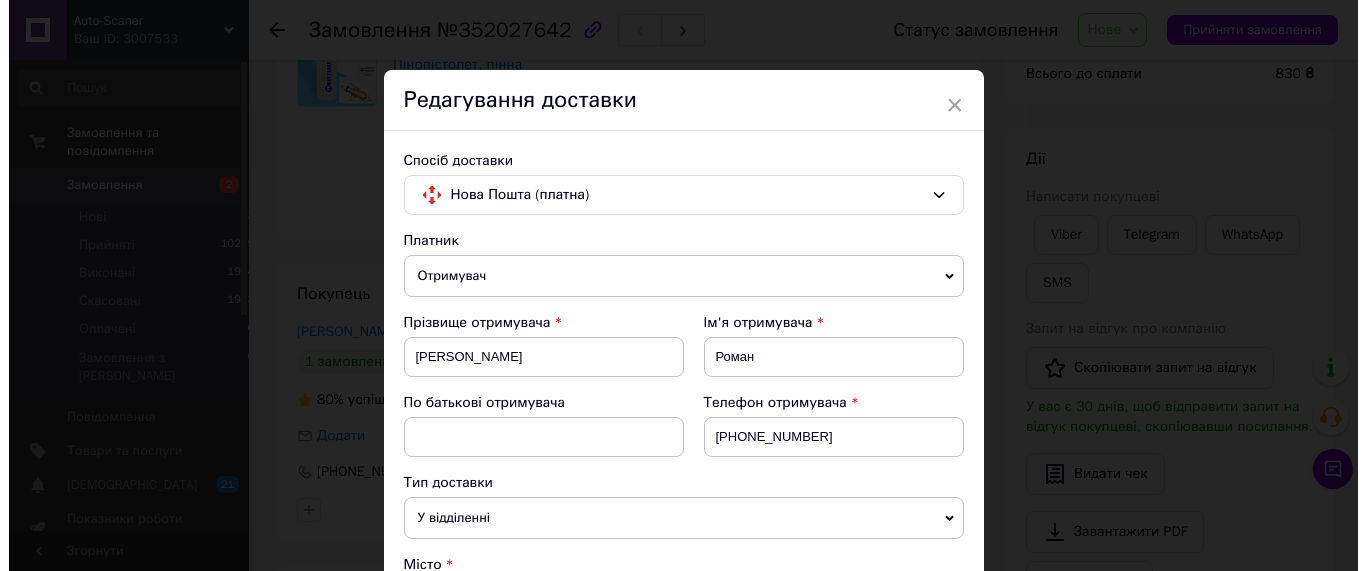 scroll, scrollTop: 612, scrollLeft: 0, axis: vertical 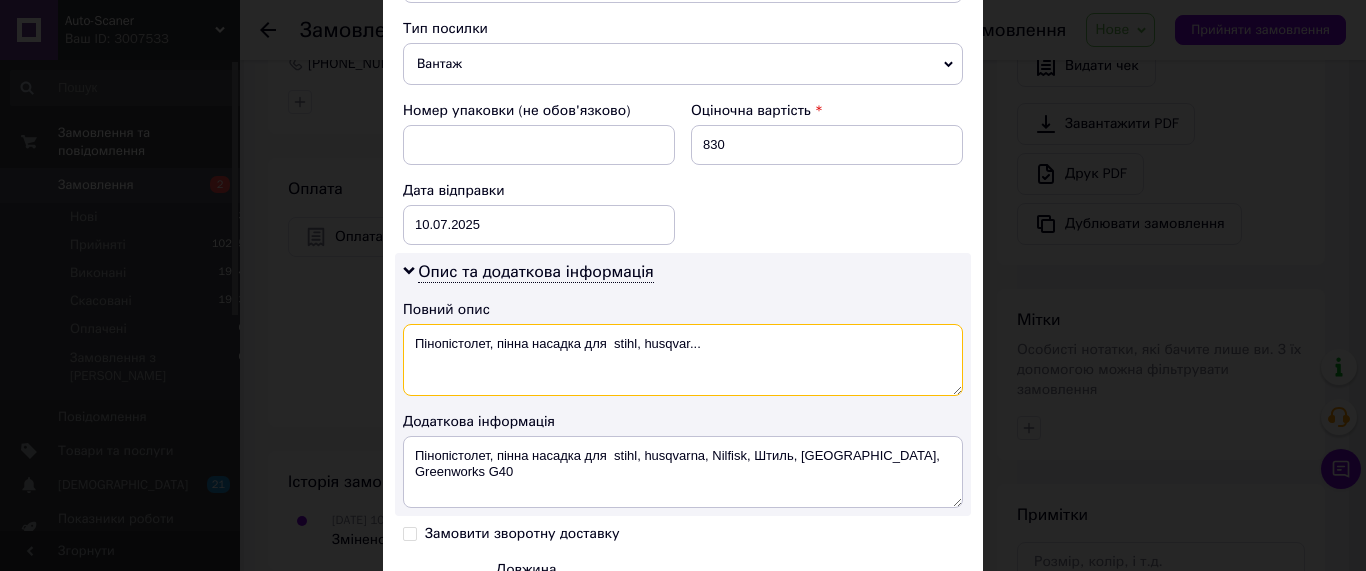 drag, startPoint x: 486, startPoint y: 324, endPoint x: 757, endPoint y: 333, distance: 271.1494 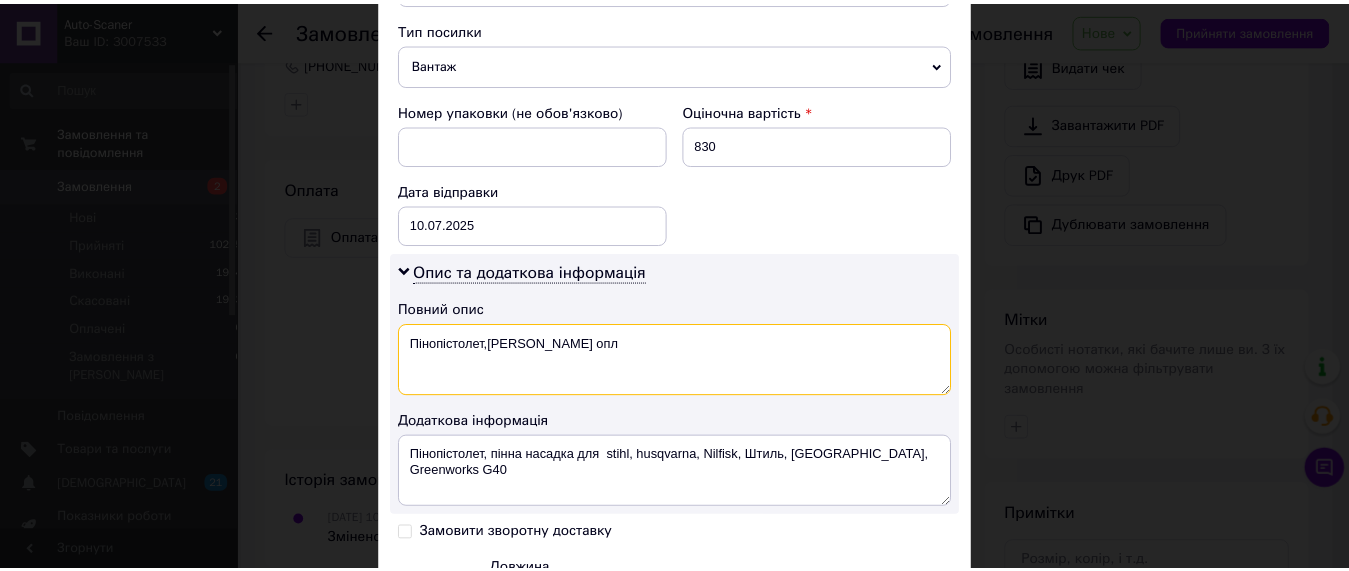 scroll, scrollTop: 1017, scrollLeft: 0, axis: vertical 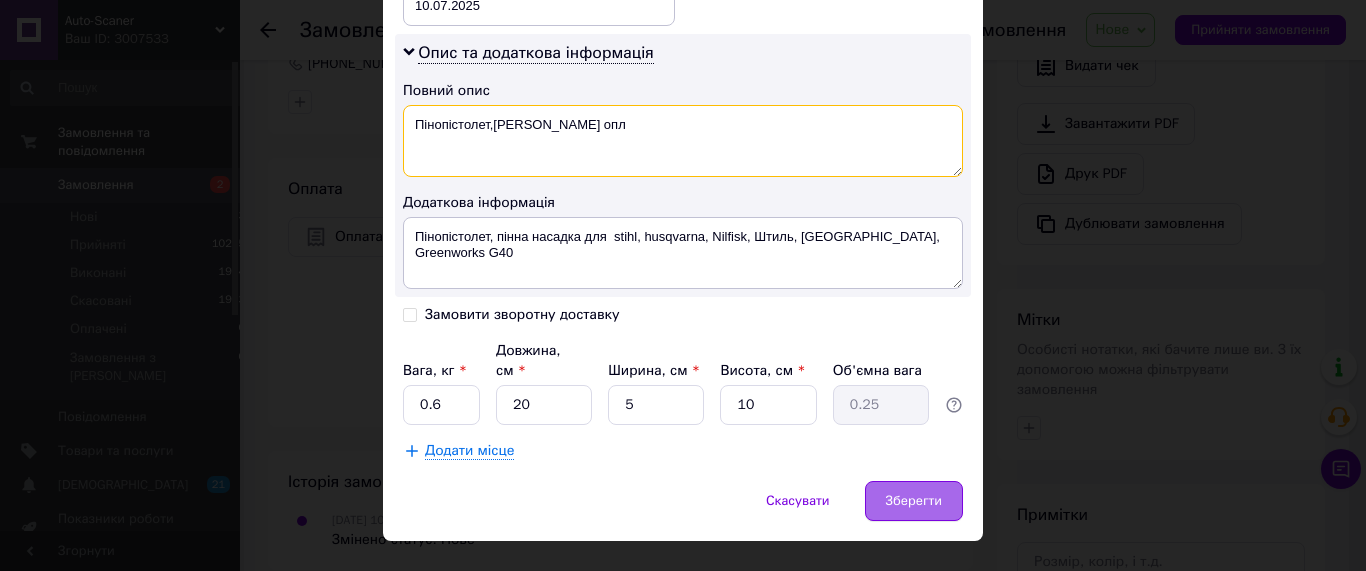 type on "Пінопістолет,штіль опл" 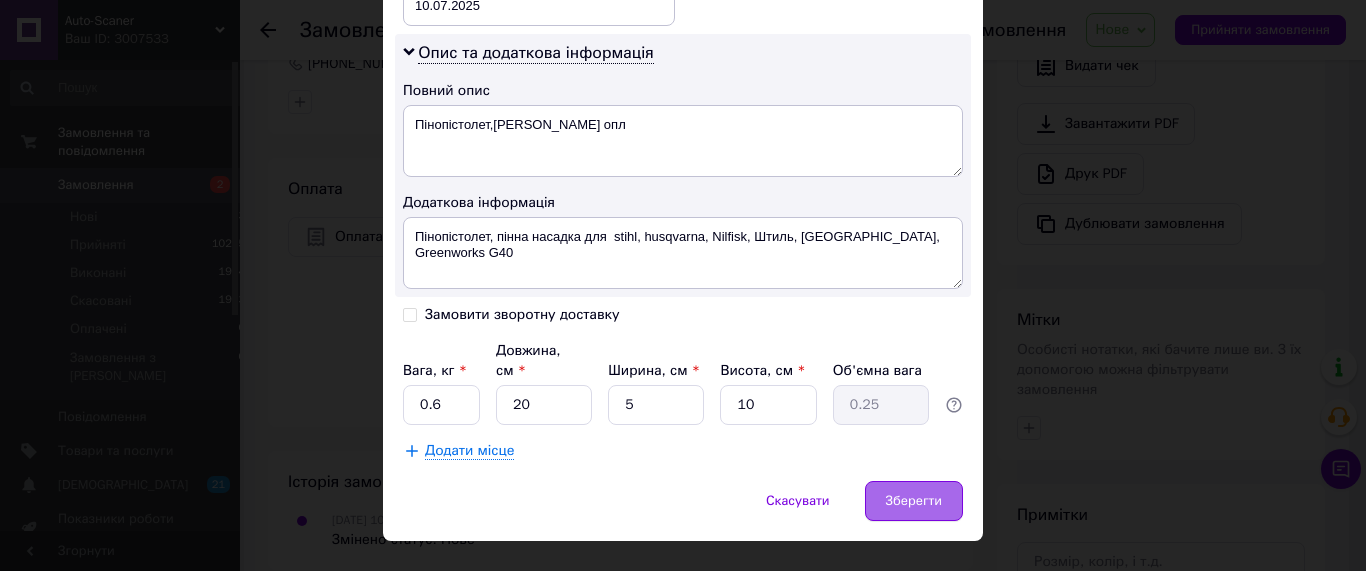 click on "Зберегти" at bounding box center [914, 501] 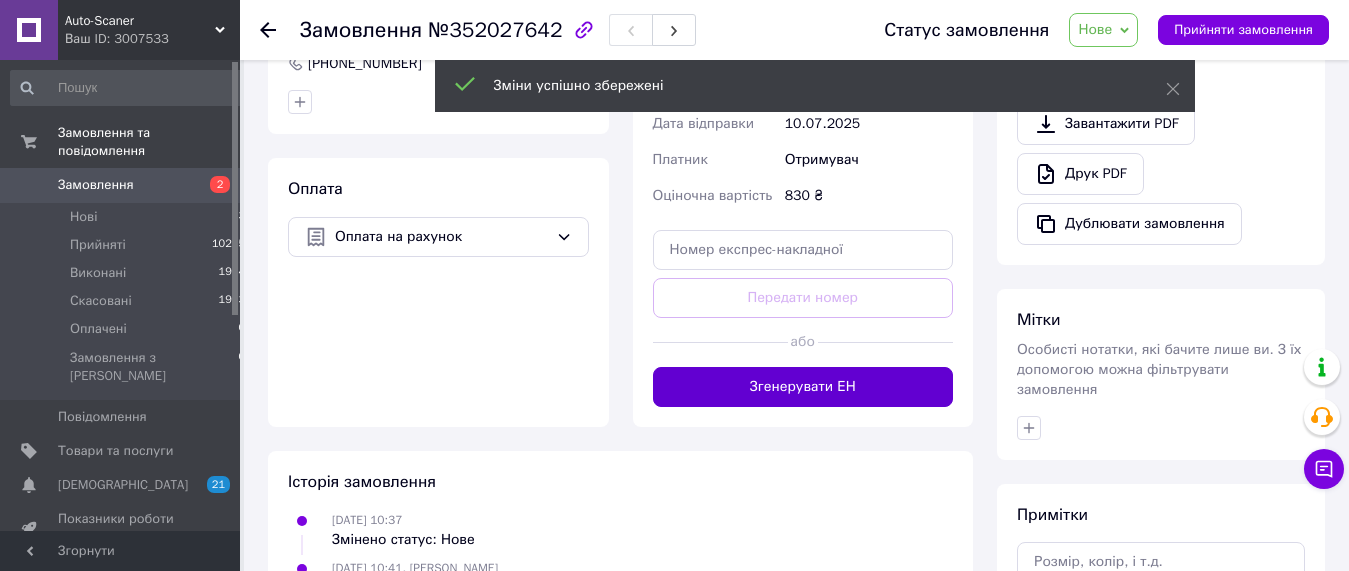 click on "Згенерувати ЕН" at bounding box center [803, 387] 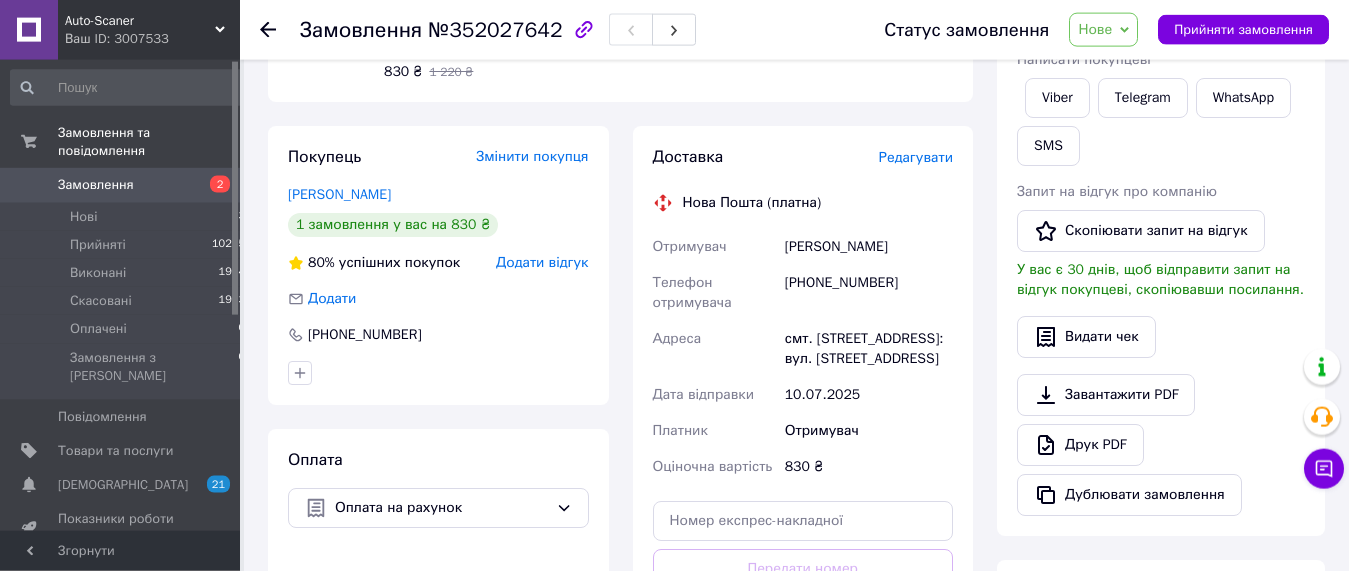 scroll, scrollTop: 204, scrollLeft: 0, axis: vertical 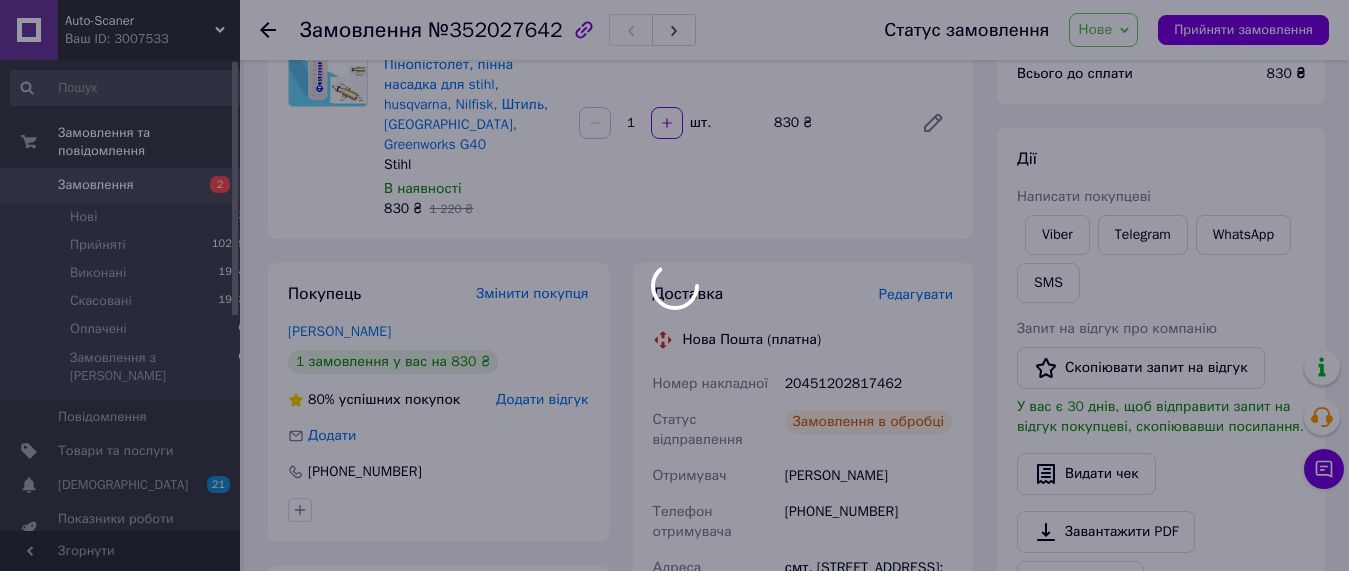 drag, startPoint x: 865, startPoint y: 350, endPoint x: 846, endPoint y: 350, distance: 19 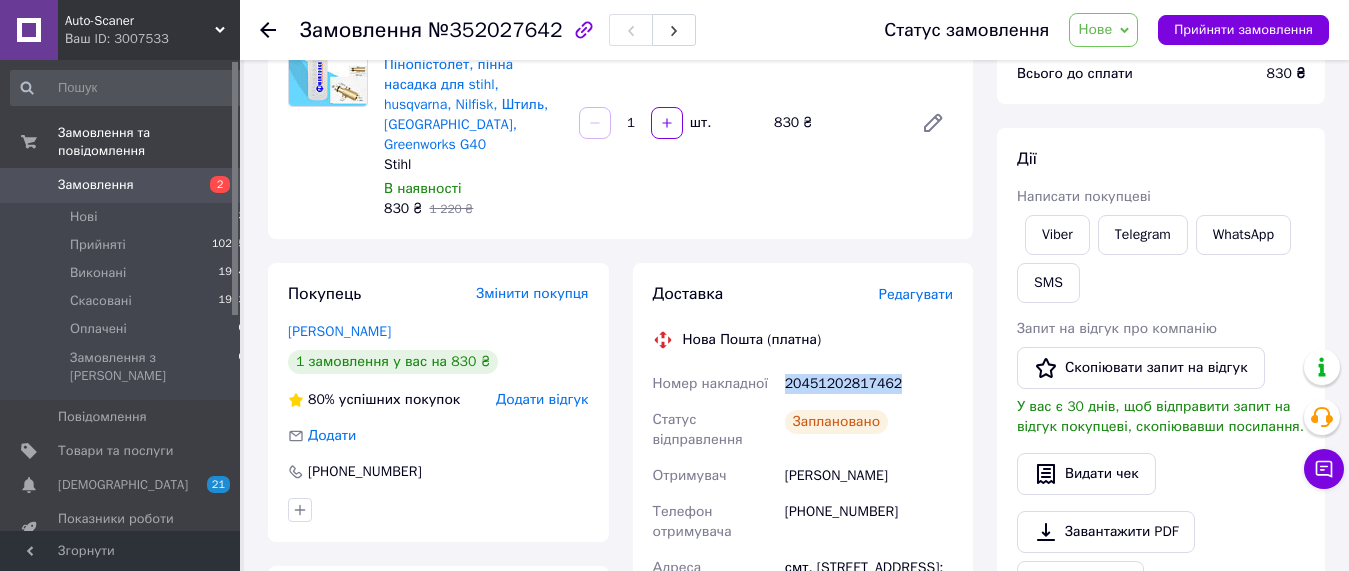 drag, startPoint x: 809, startPoint y: 363, endPoint x: 785, endPoint y: 363, distance: 24 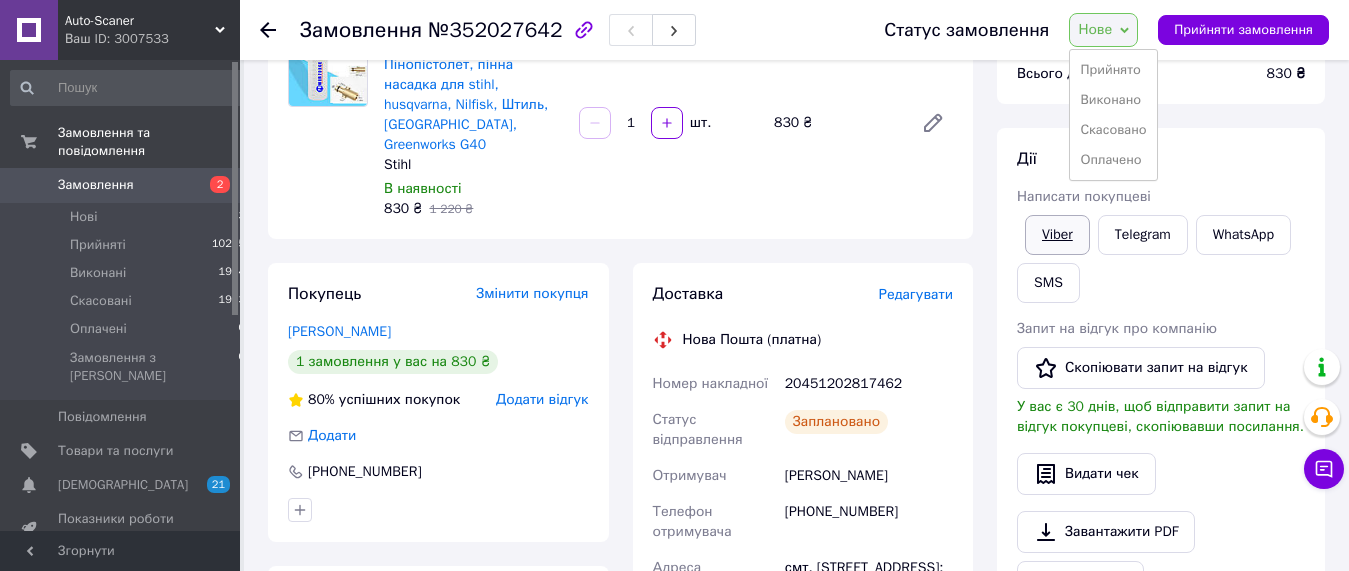drag, startPoint x: 1117, startPoint y: 64, endPoint x: 1081, endPoint y: 217, distance: 157.17824 